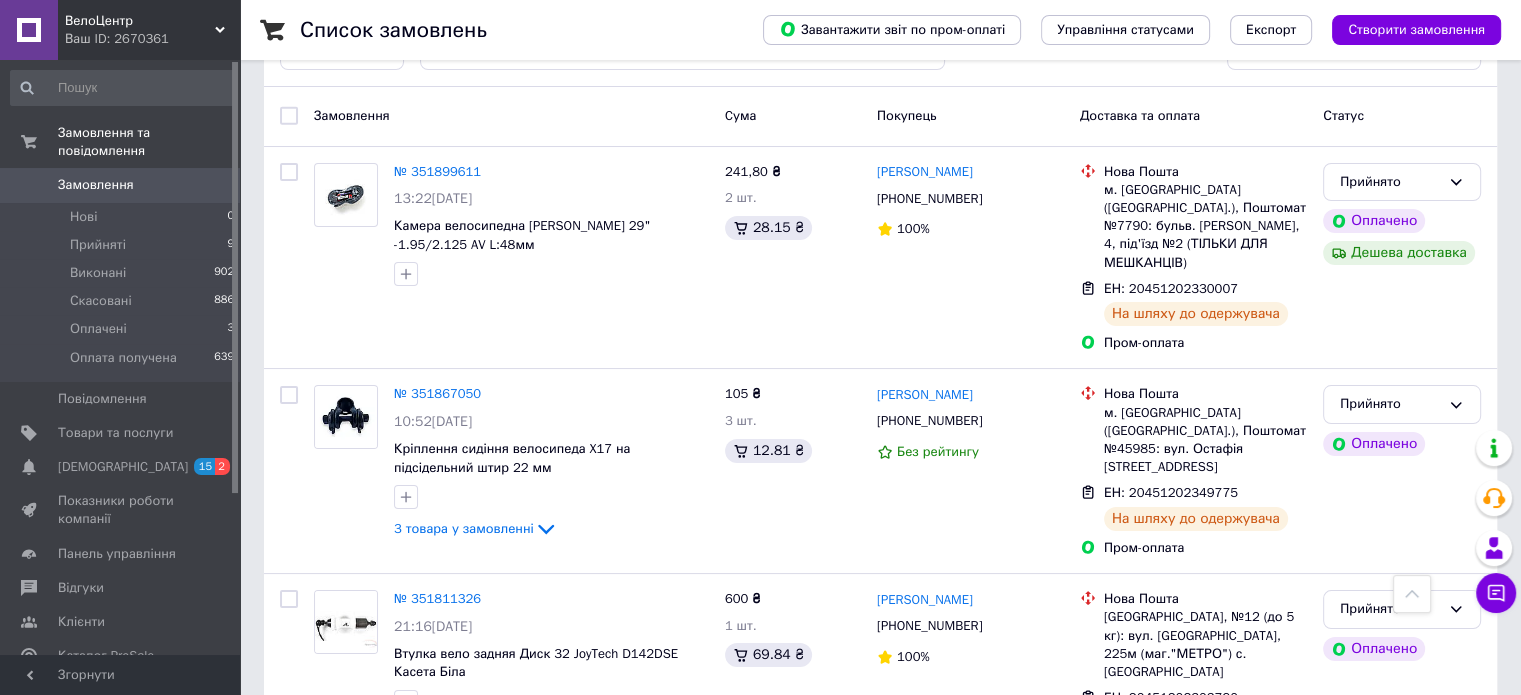 scroll, scrollTop: 0, scrollLeft: 0, axis: both 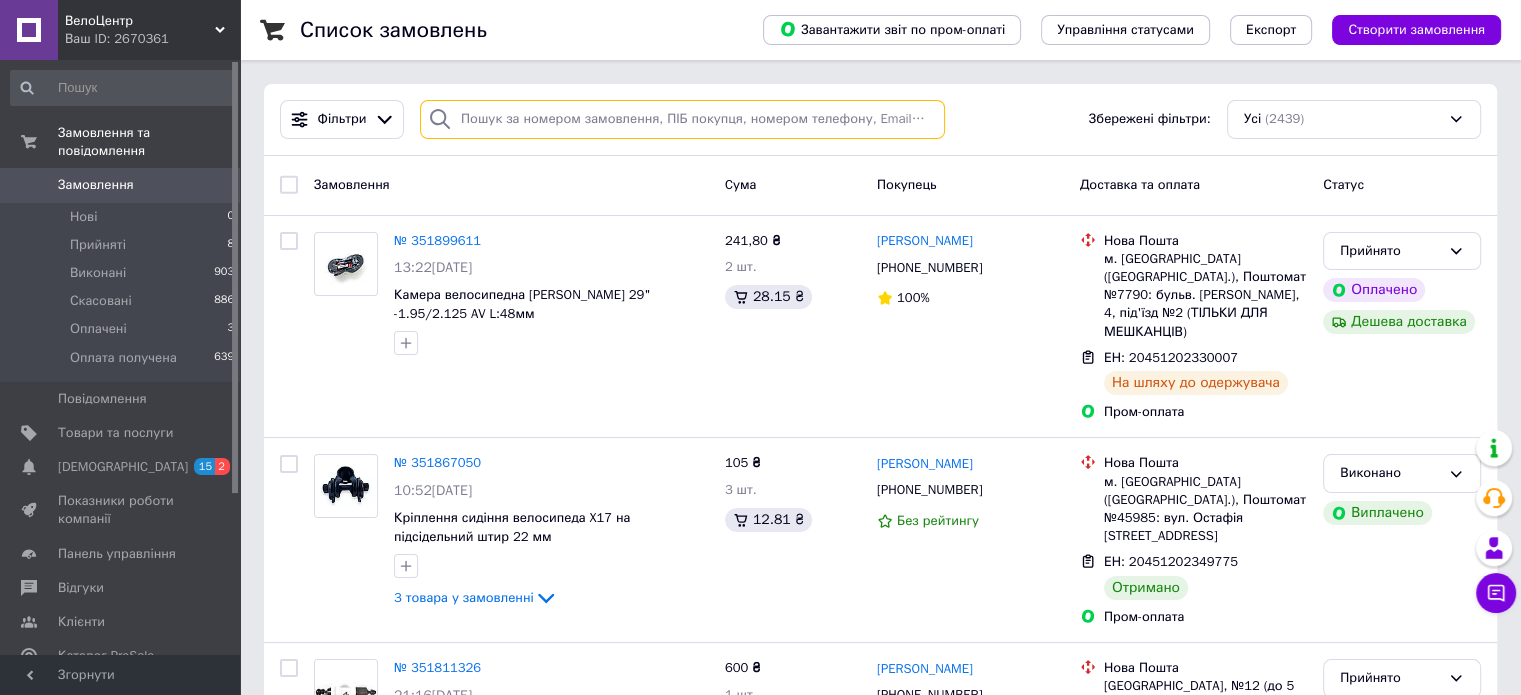 click at bounding box center [682, 119] 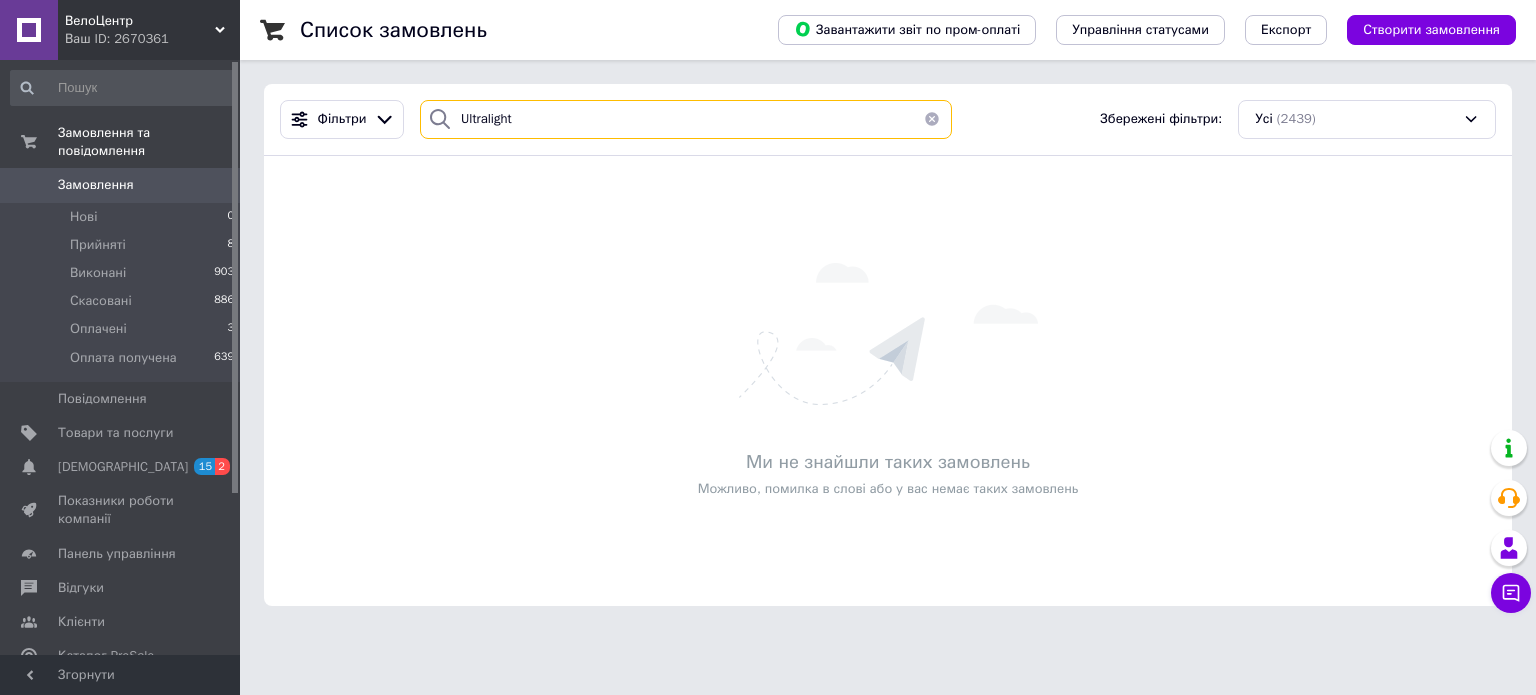 drag, startPoint x: 532, startPoint y: 116, endPoint x: 432, endPoint y: 123, distance: 100.2447 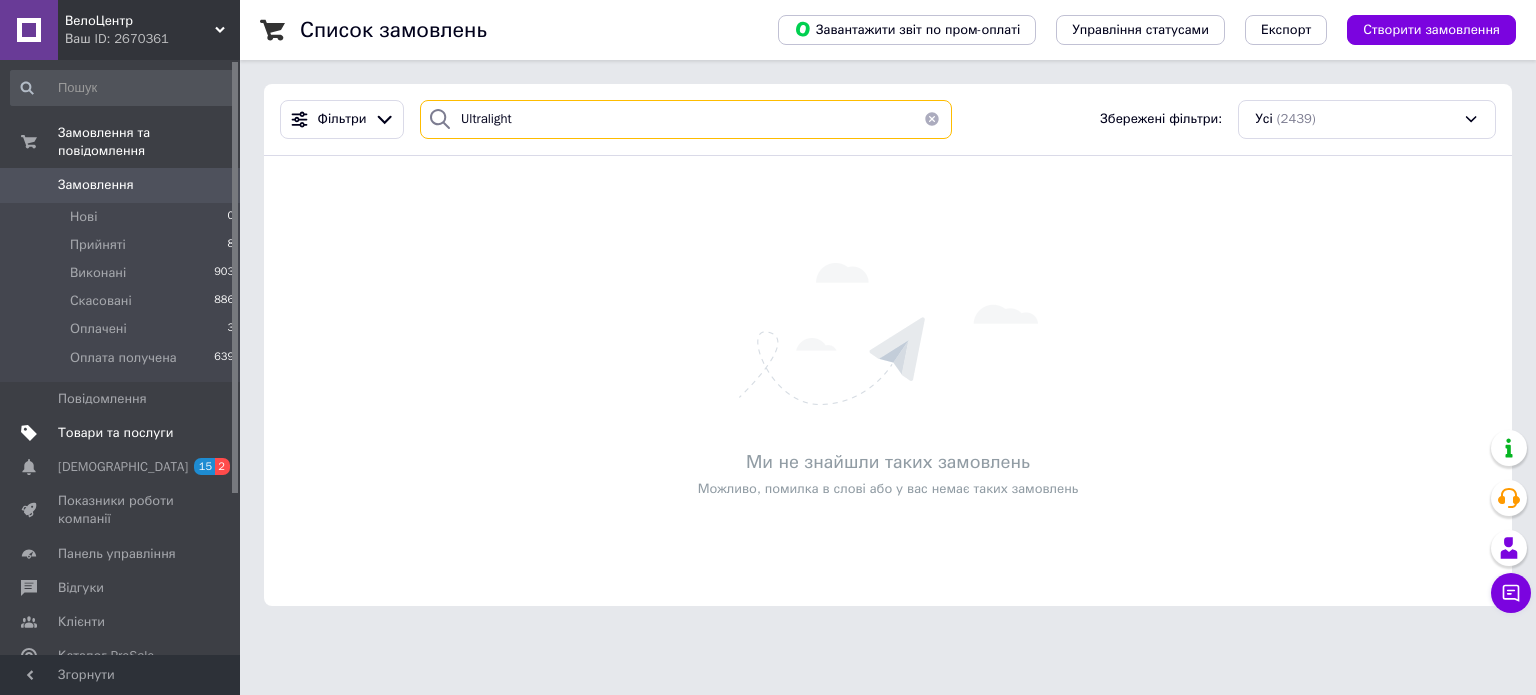 type on "Ultralight" 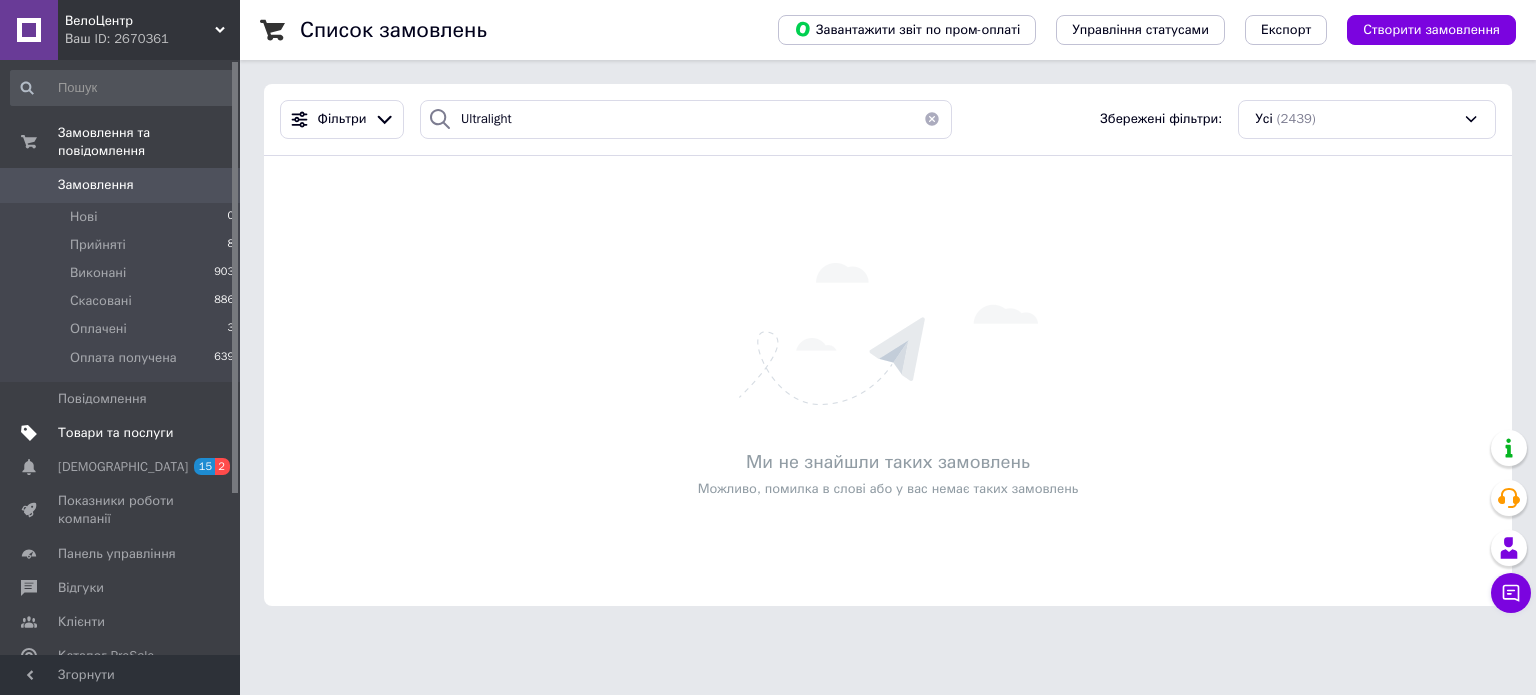 click on "Товари та послуги" at bounding box center (115, 433) 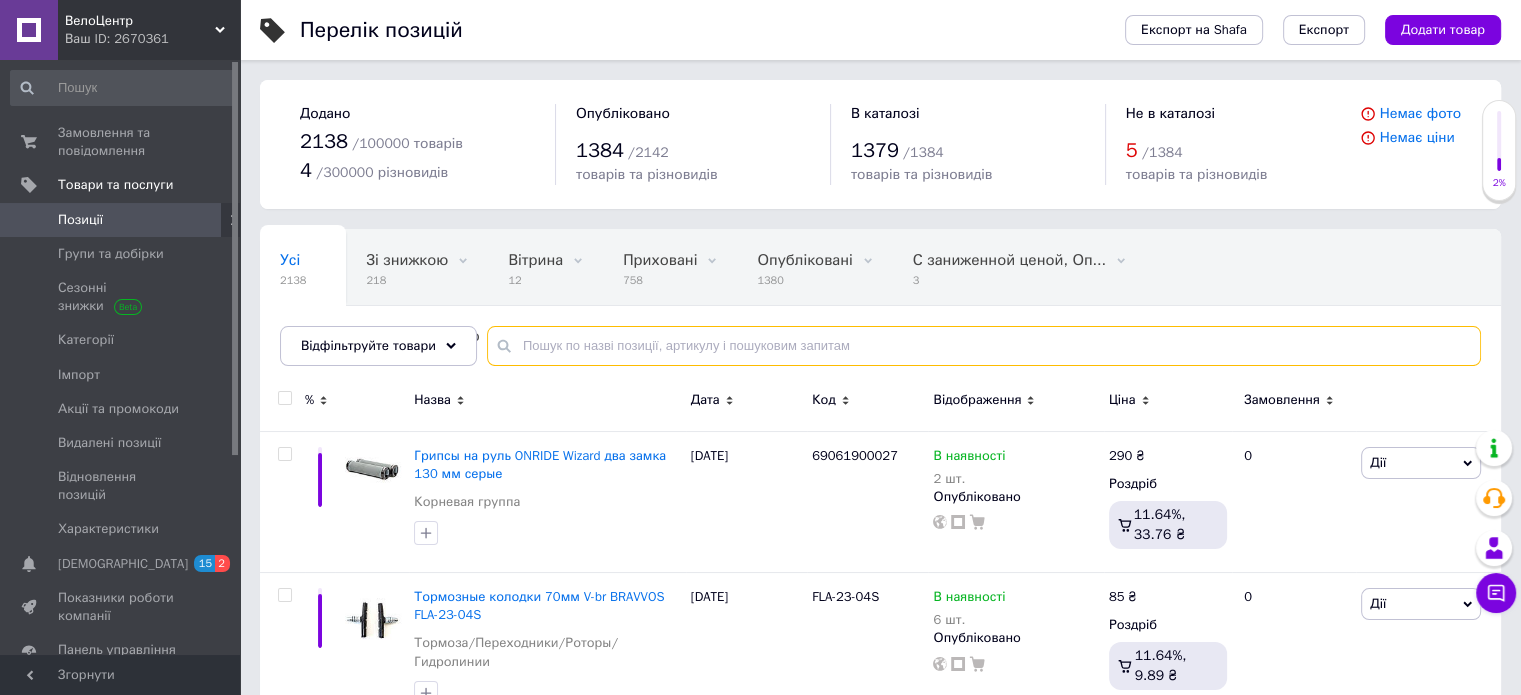 paste on "Ultralight" 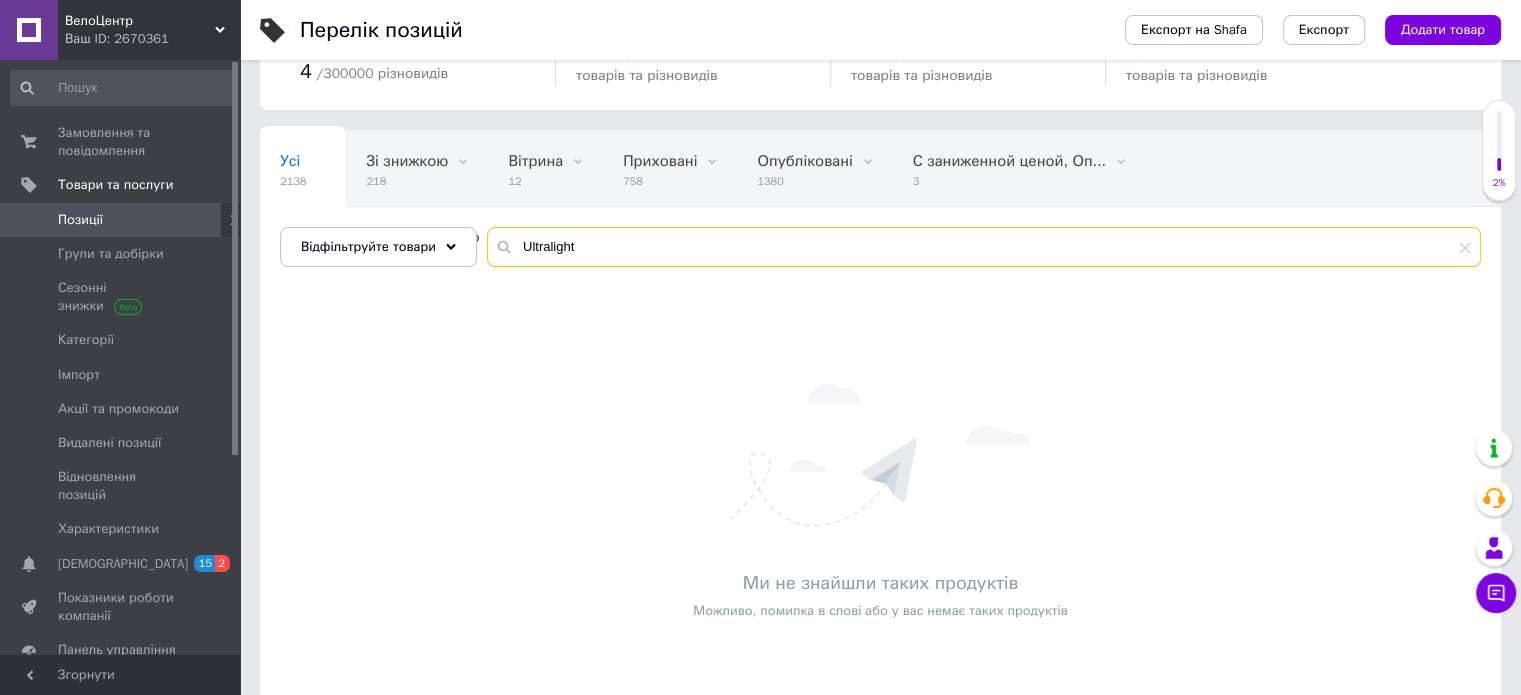scroll, scrollTop: 100, scrollLeft: 0, axis: vertical 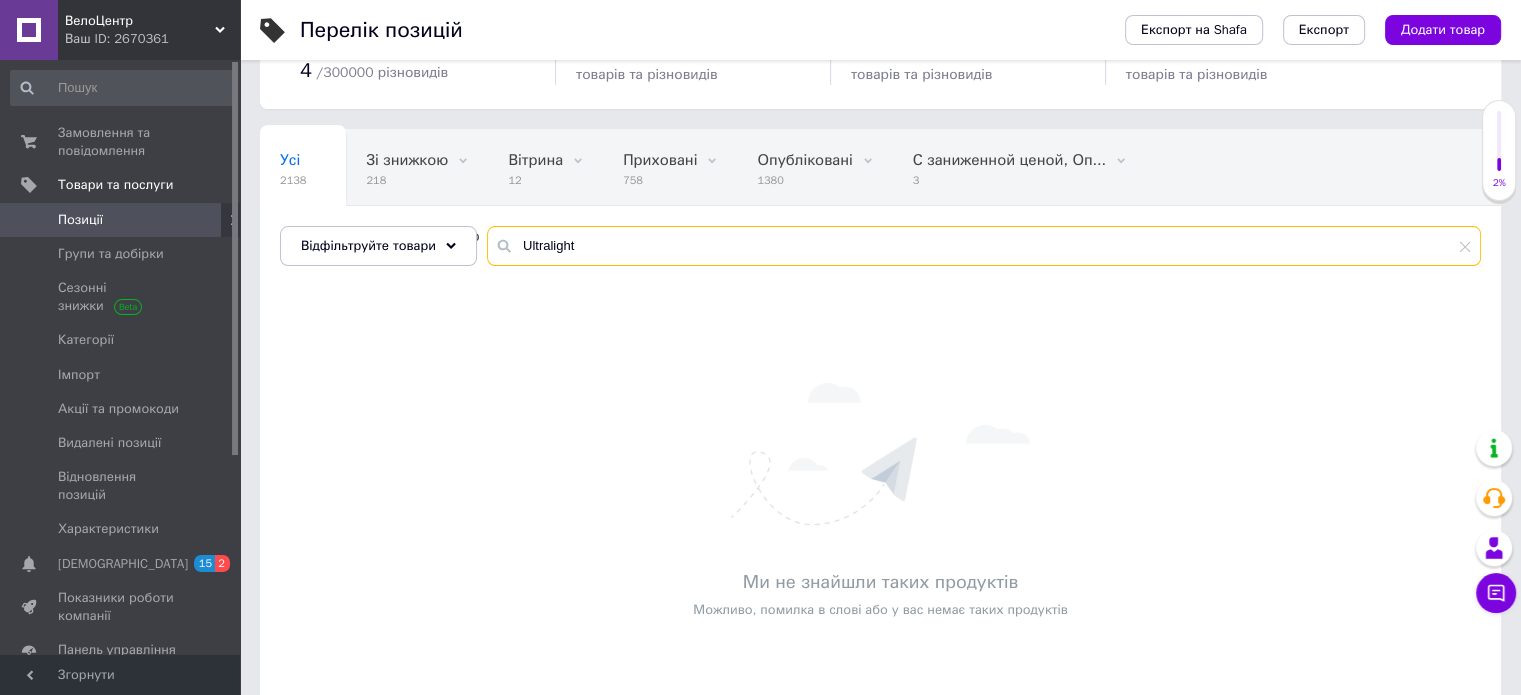 click on "Ultralight" at bounding box center [984, 246] 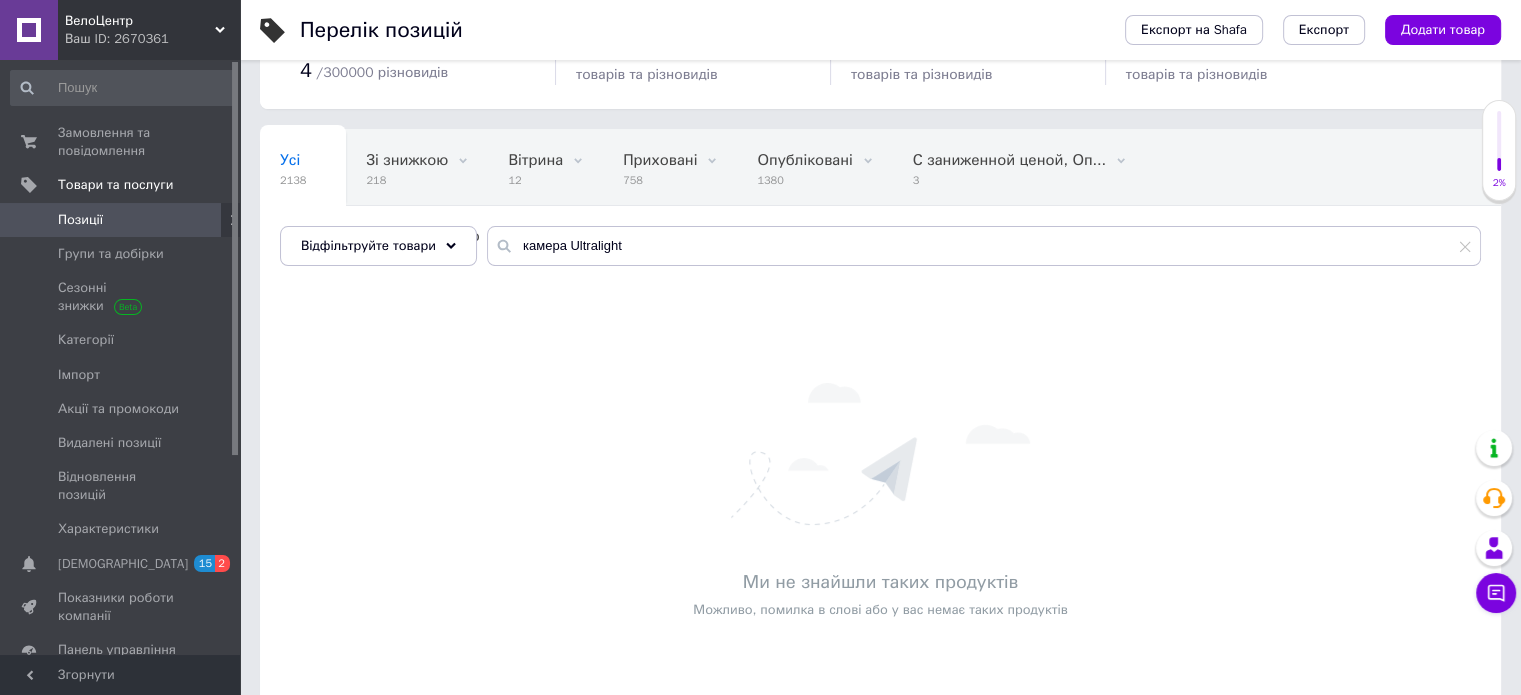 drag, startPoint x: 672, startPoint y: 275, endPoint x: 670, endPoint y: 262, distance: 13.152946 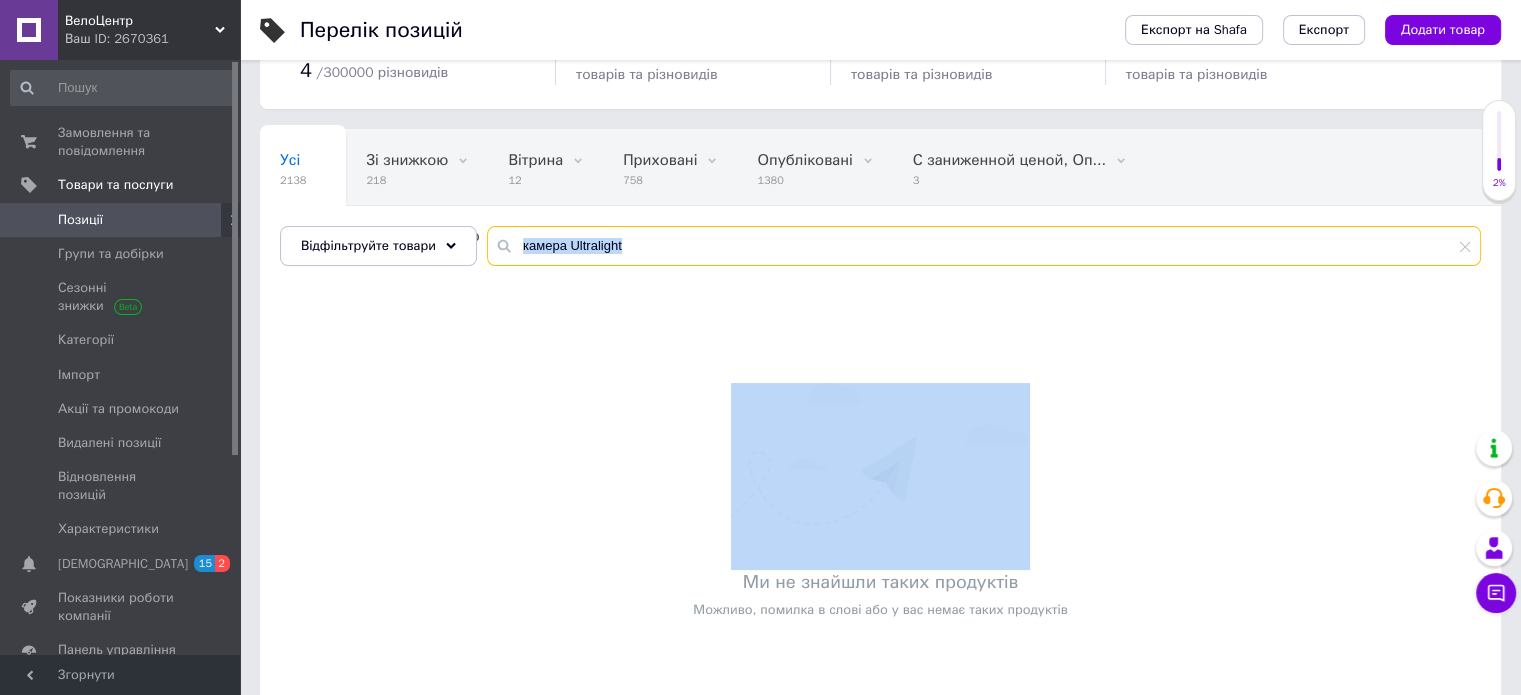 click on "камера Ultralight" at bounding box center [984, 246] 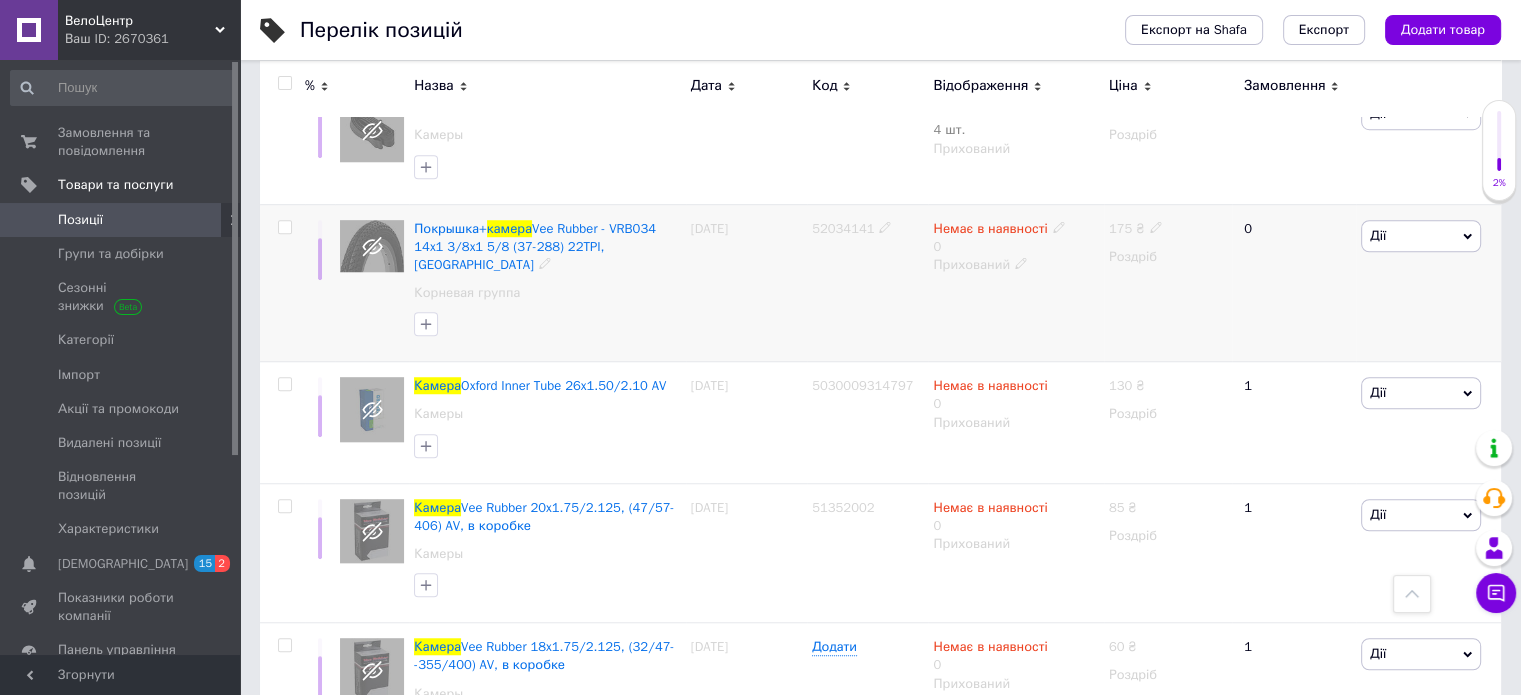 scroll, scrollTop: 1500, scrollLeft: 0, axis: vertical 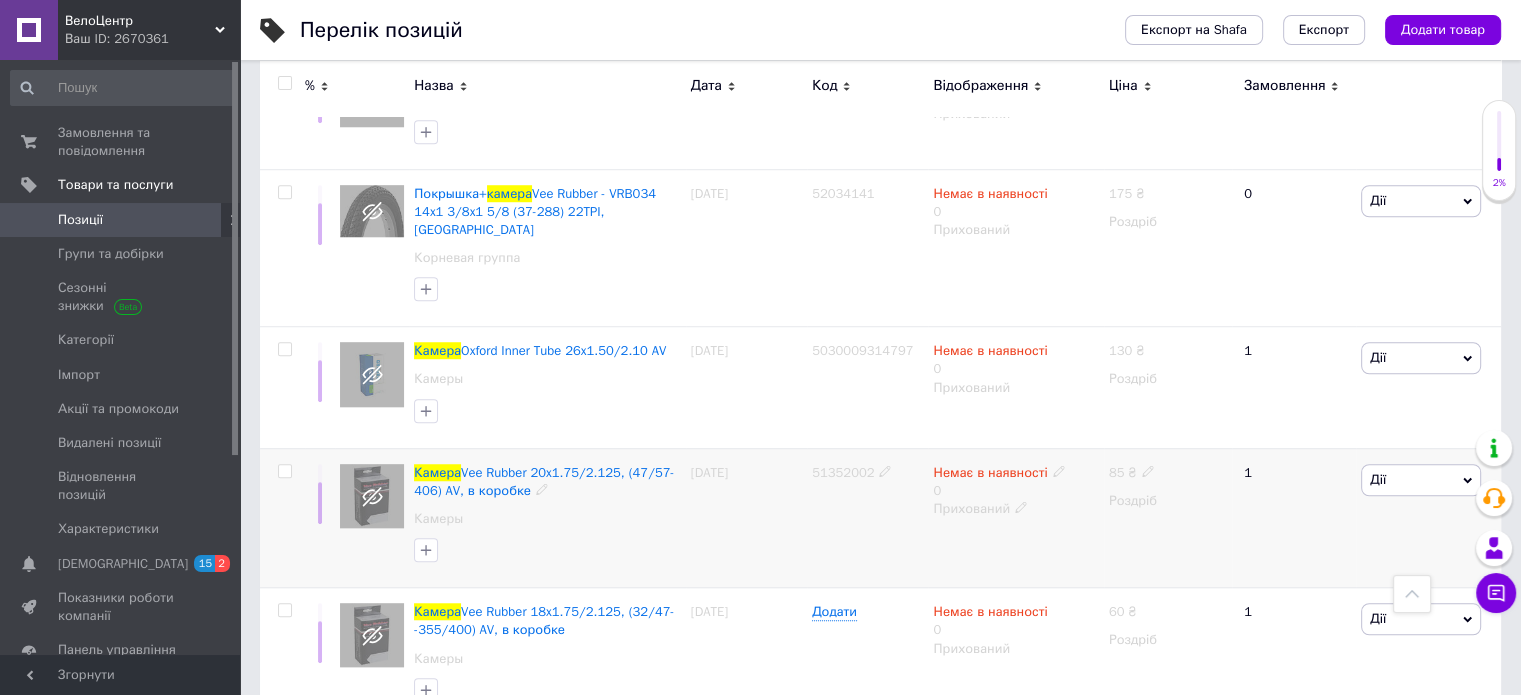 type on "камера 700" 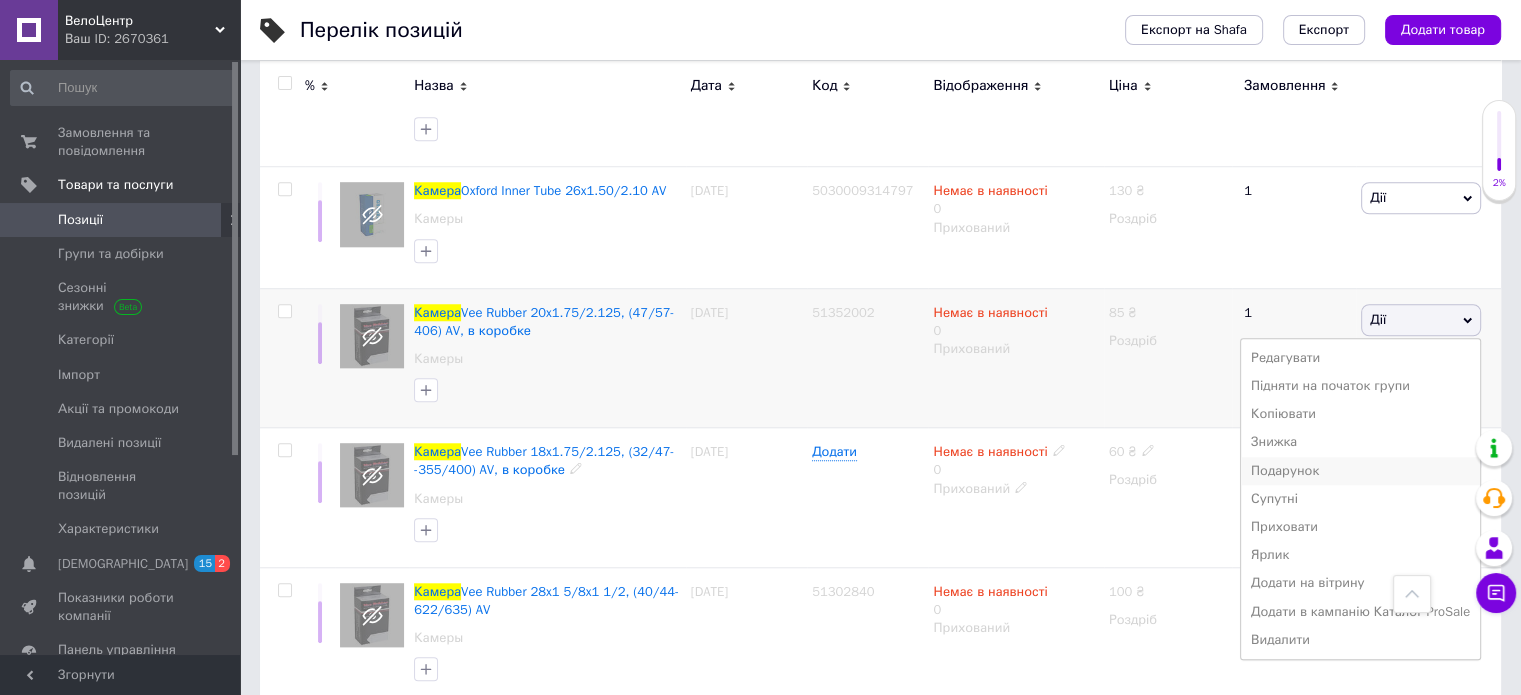 scroll, scrollTop: 1700, scrollLeft: 0, axis: vertical 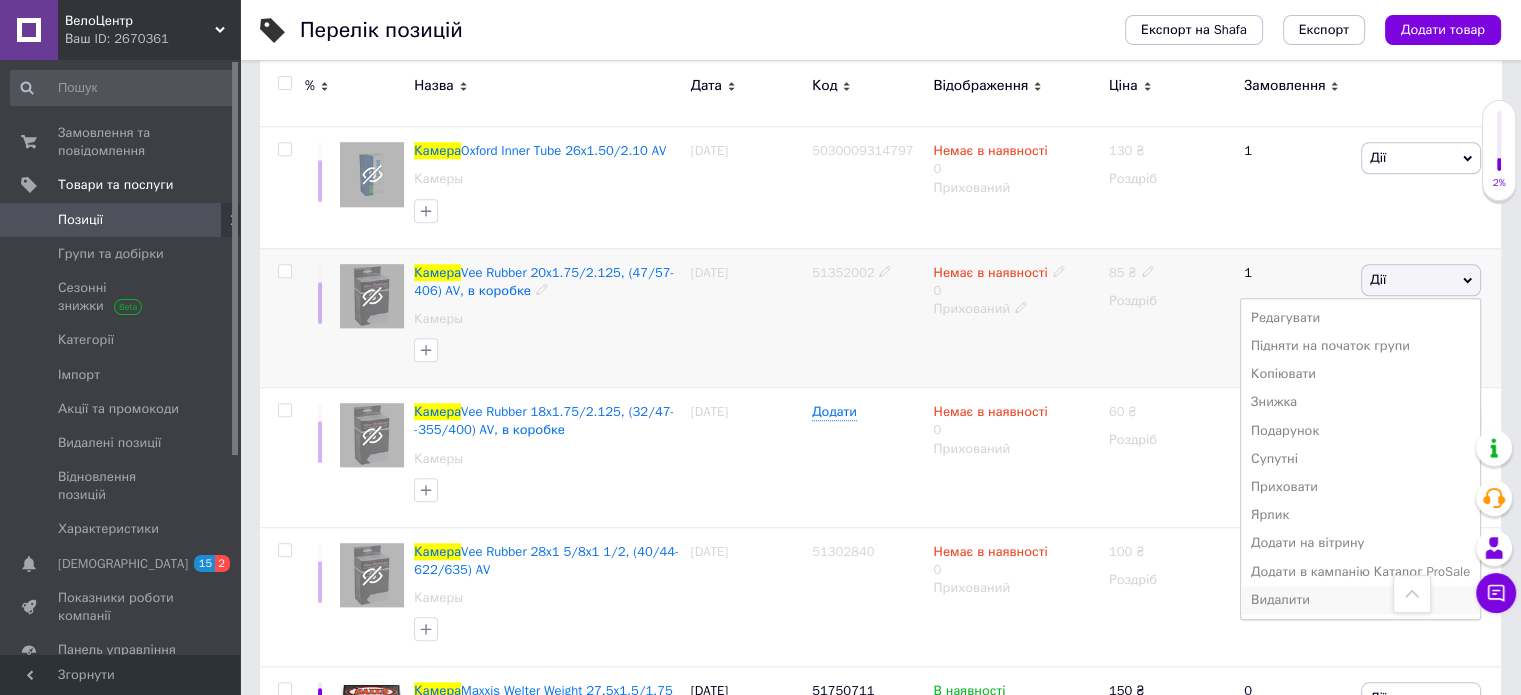 click on "Видалити" at bounding box center (1360, 600) 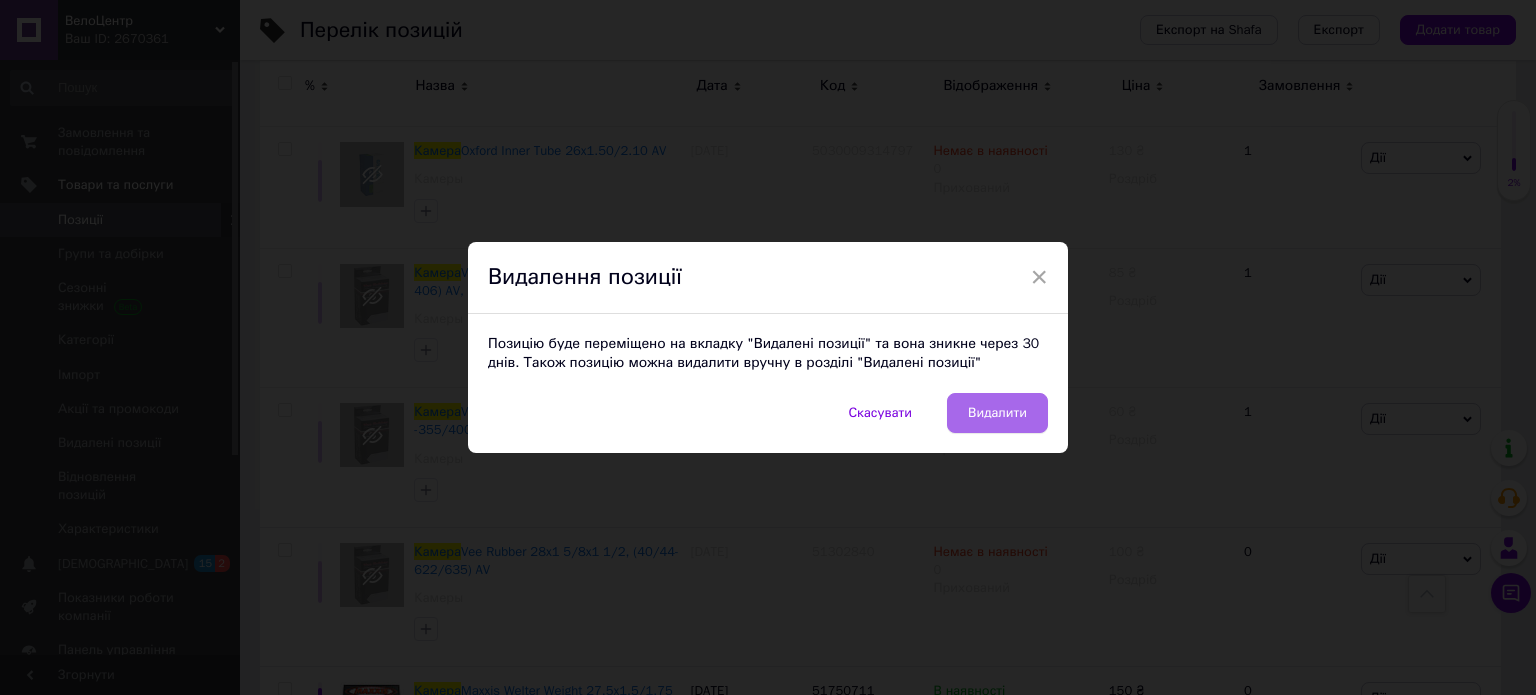 click on "Видалити" at bounding box center [997, 413] 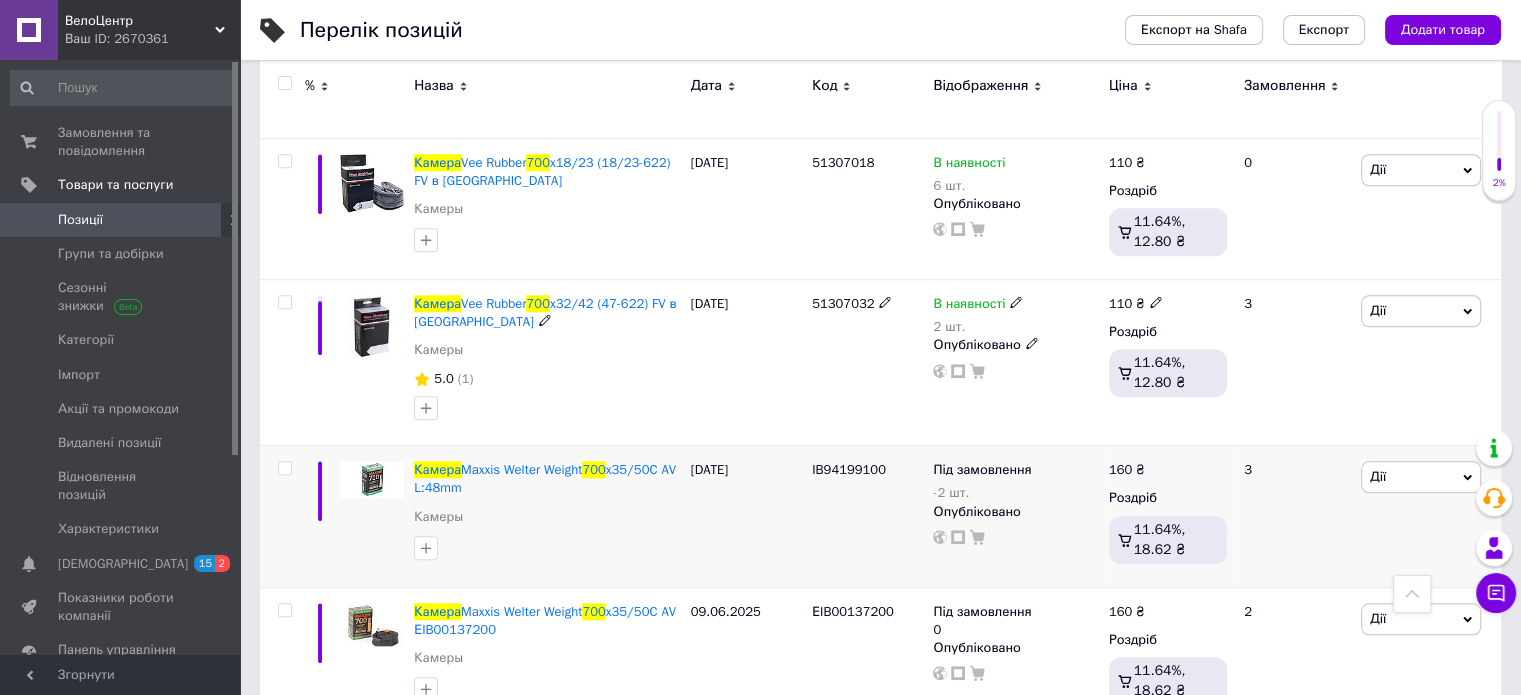 scroll, scrollTop: 1800, scrollLeft: 0, axis: vertical 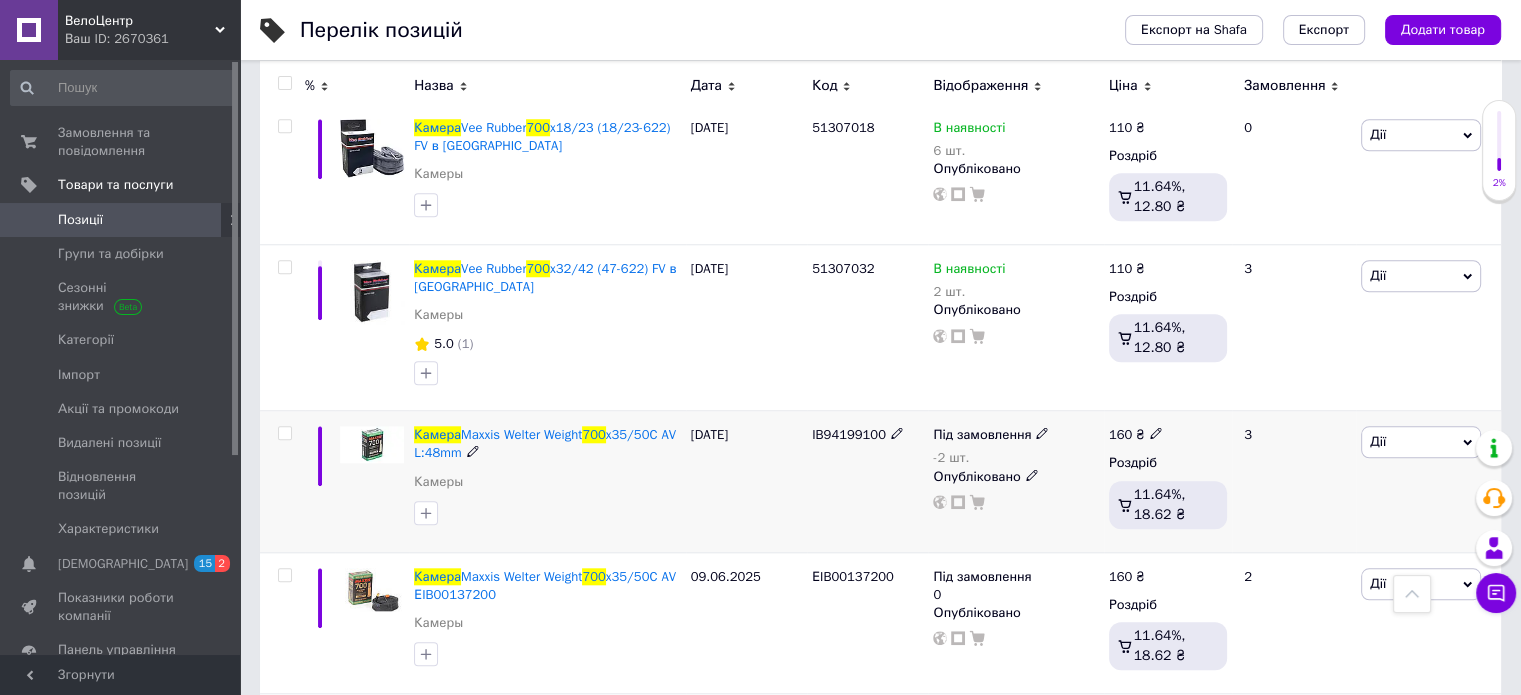 click 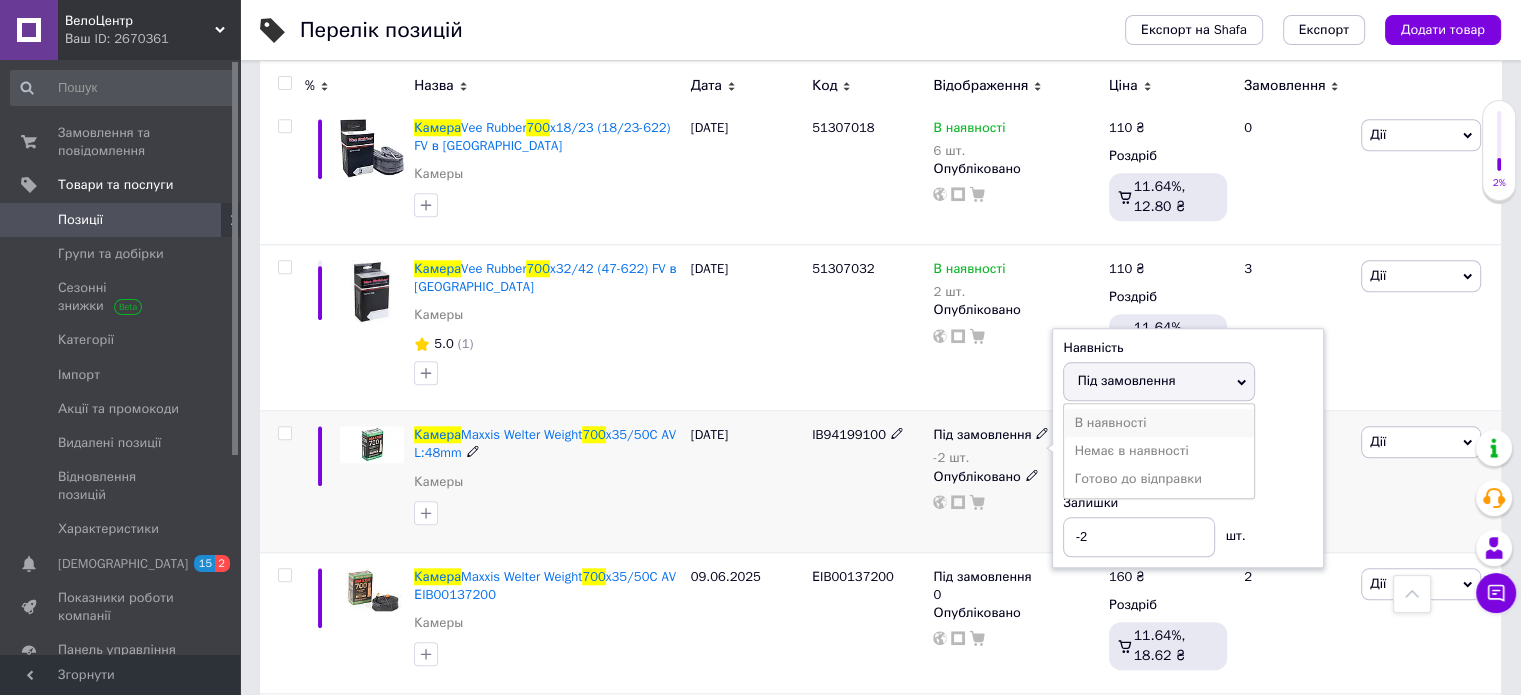 click on "В наявності" at bounding box center (1159, 423) 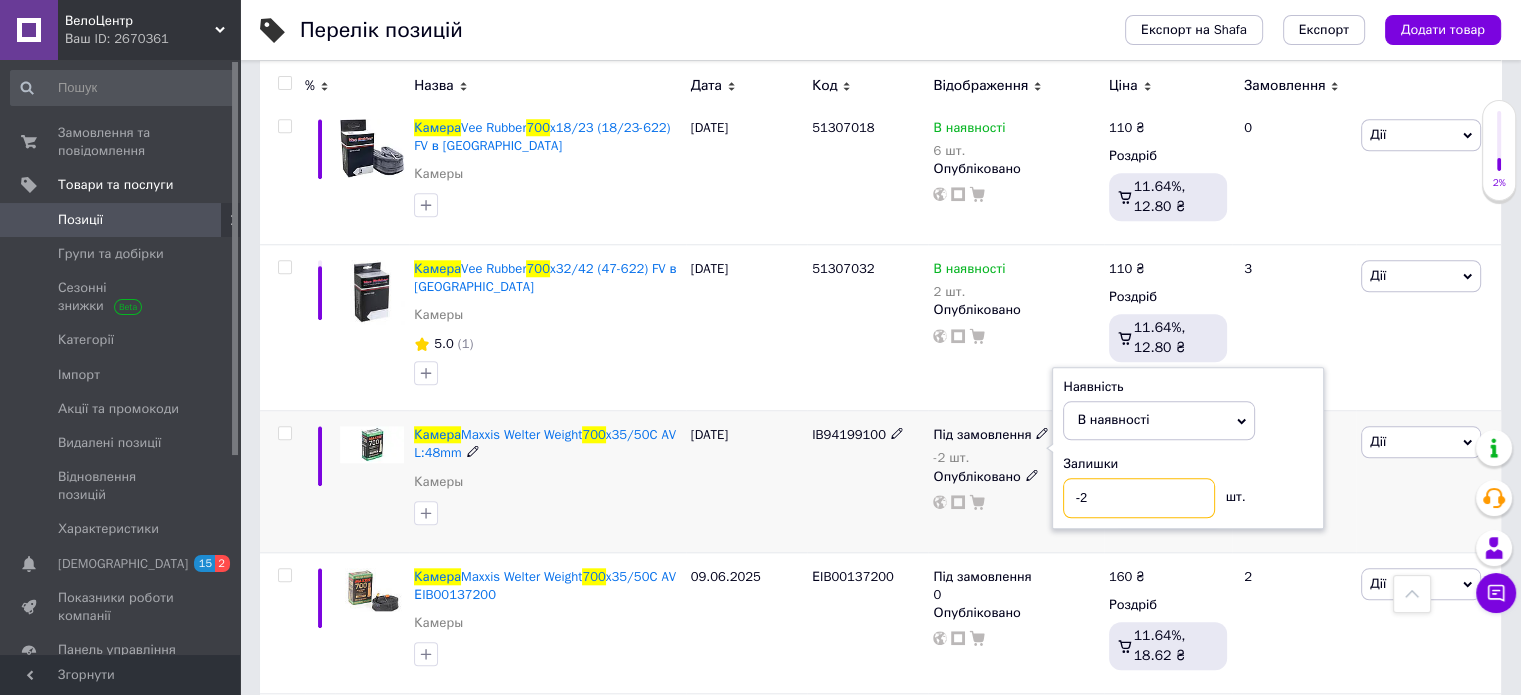 click on "-2" at bounding box center (1139, 498) 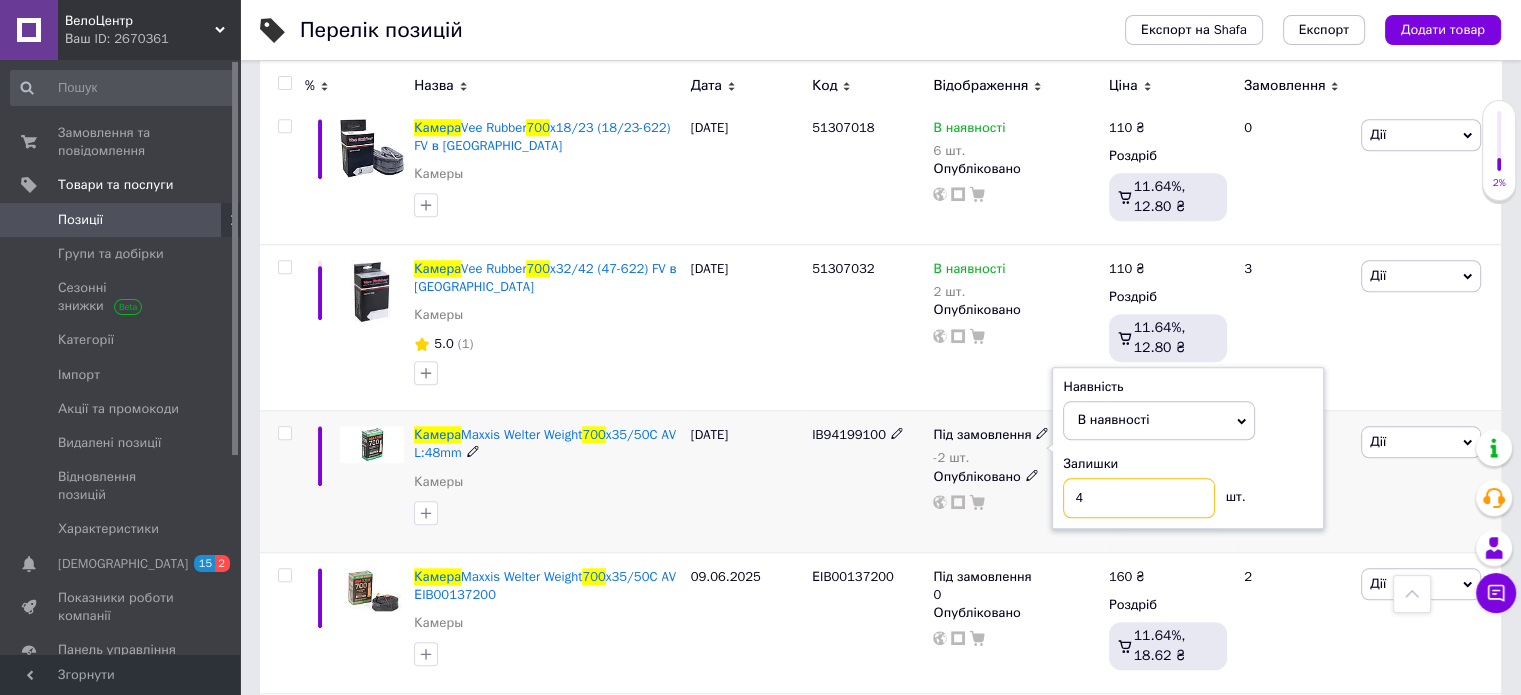 type on "4" 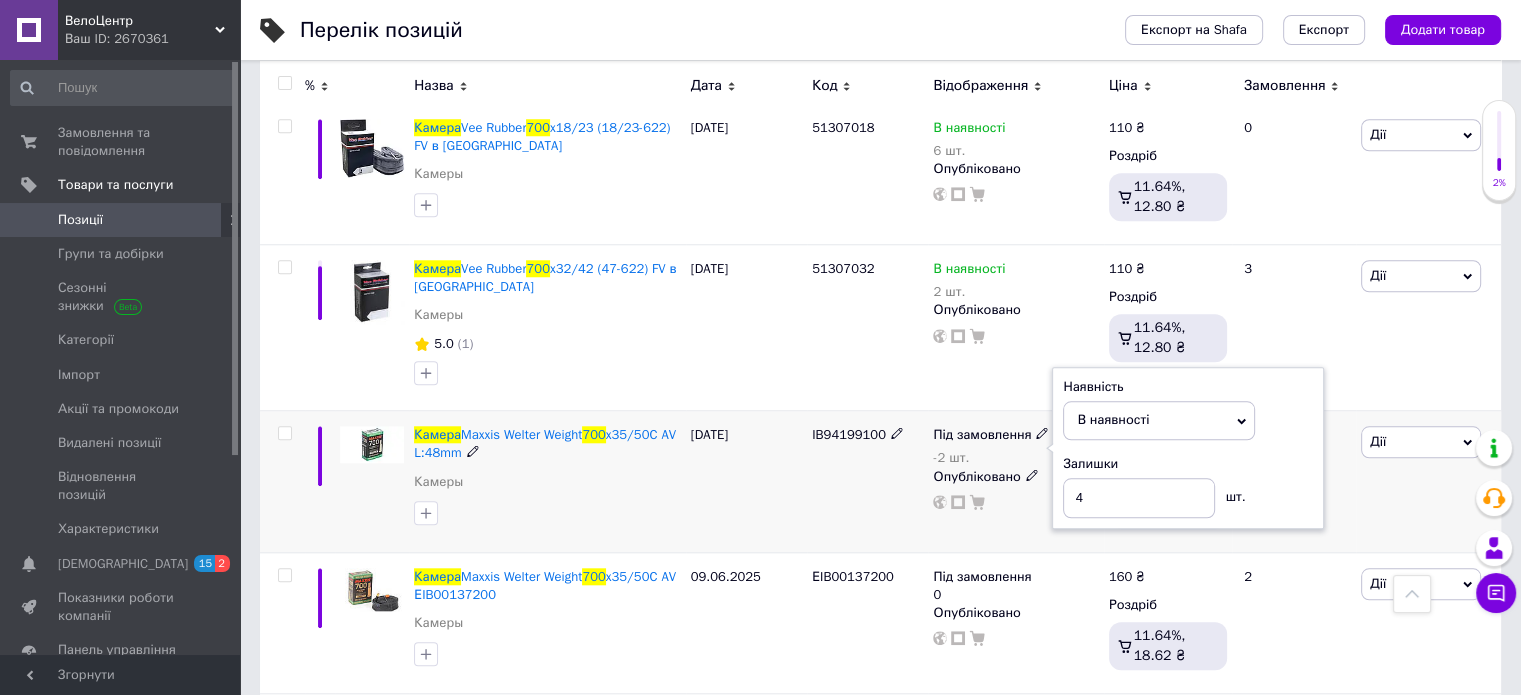 click on "IB94199100" at bounding box center [867, 481] 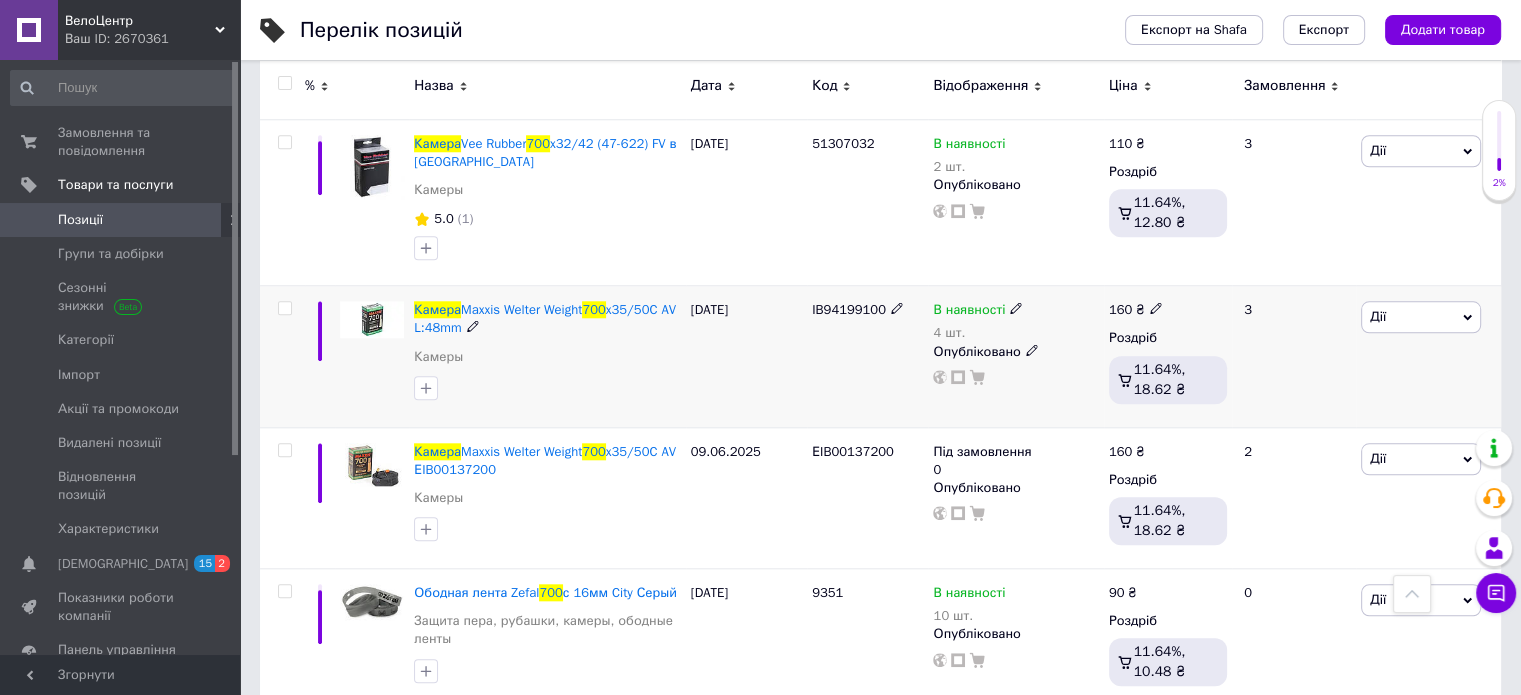 scroll, scrollTop: 1937, scrollLeft: 0, axis: vertical 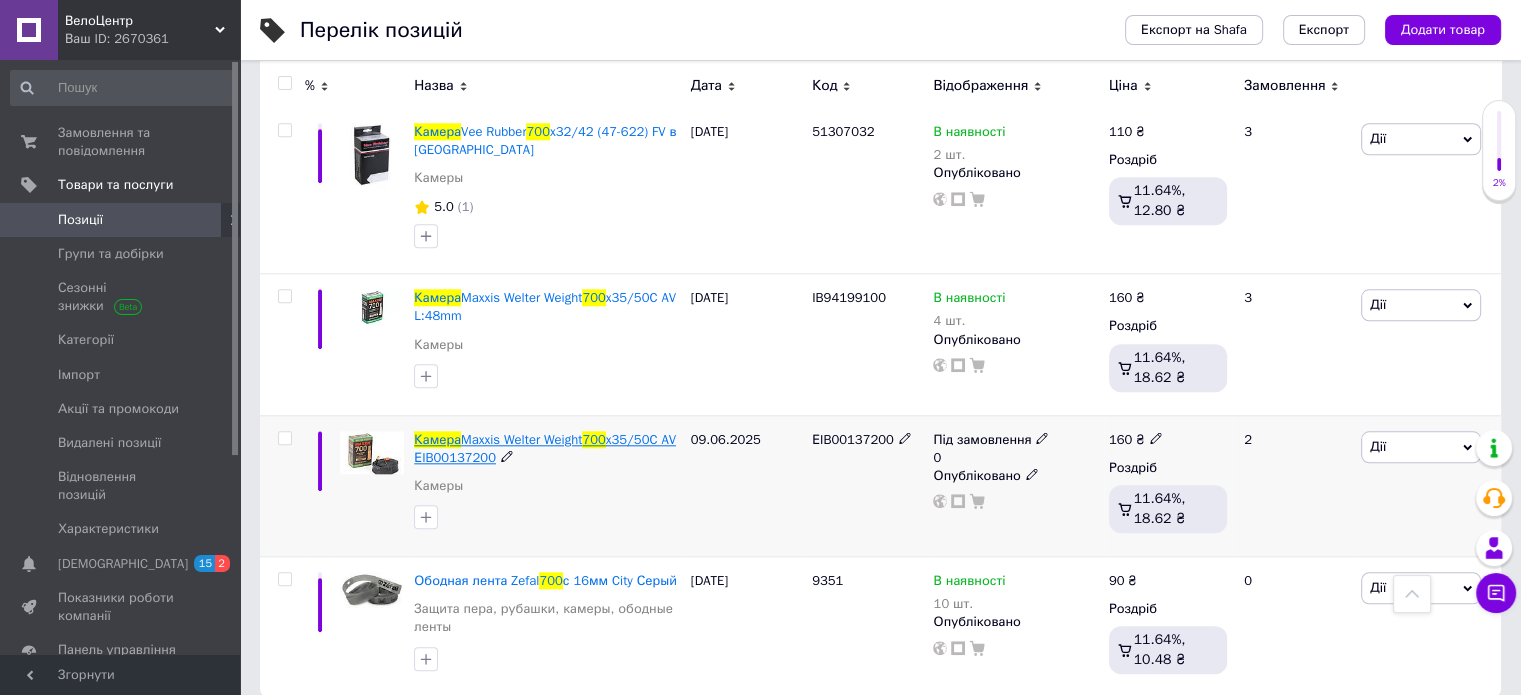 click on "x35/50C AV  ЕIB00137200" at bounding box center [545, 448] 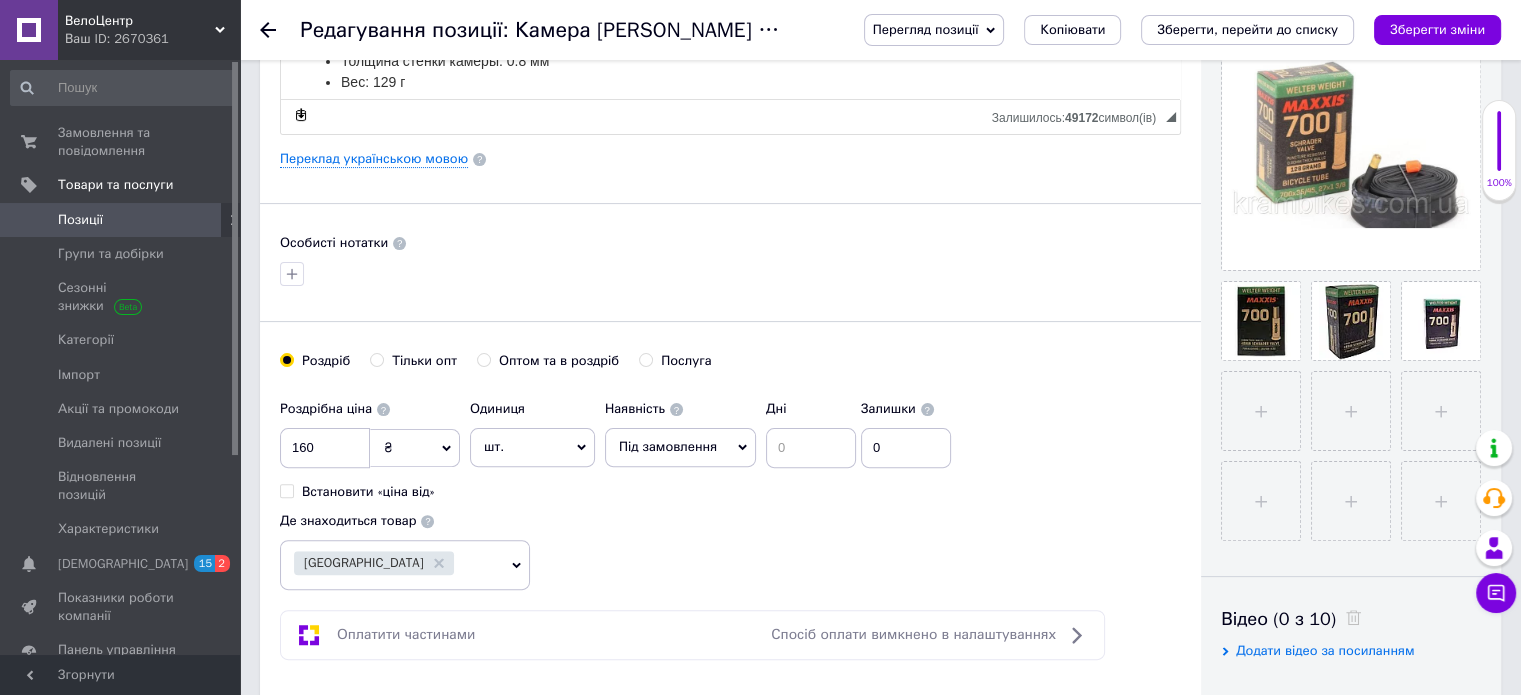 scroll, scrollTop: 600, scrollLeft: 0, axis: vertical 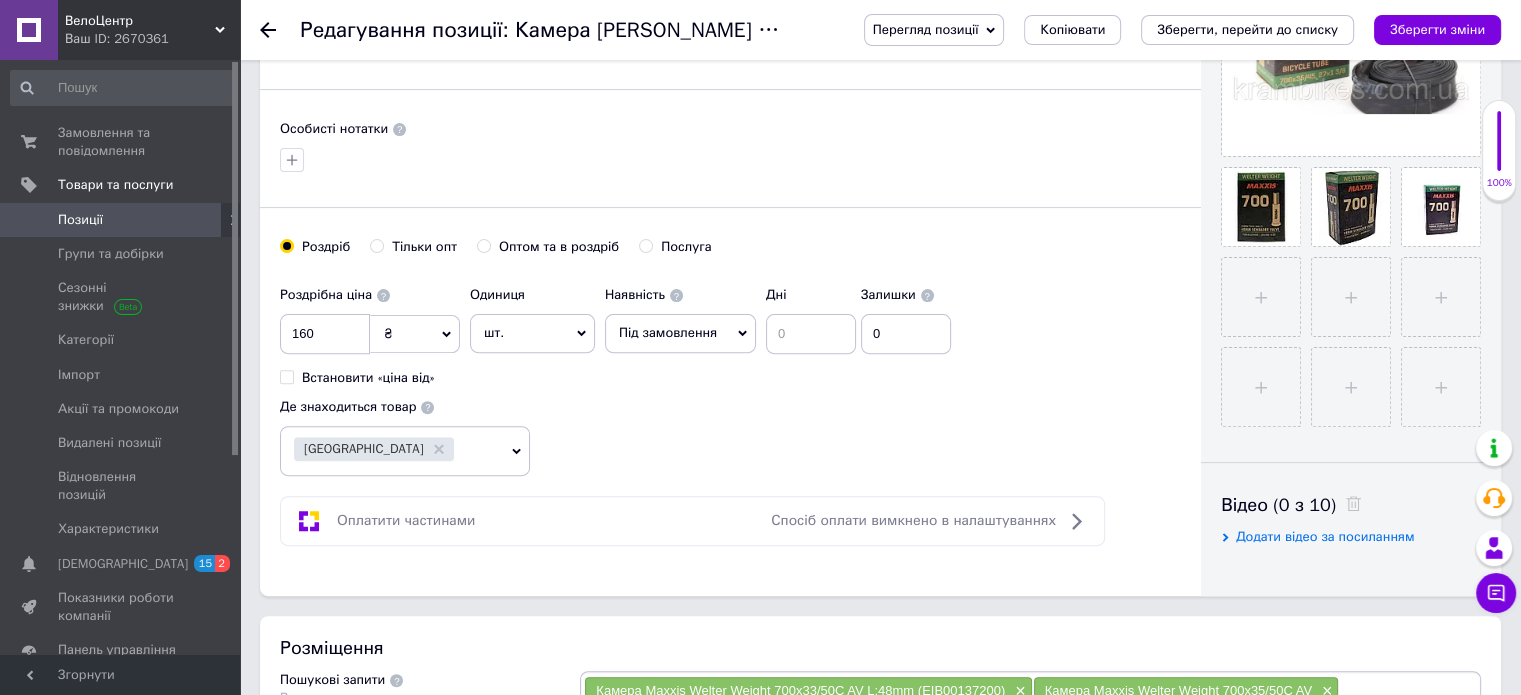 click on "Під замовлення" at bounding box center (668, 332) 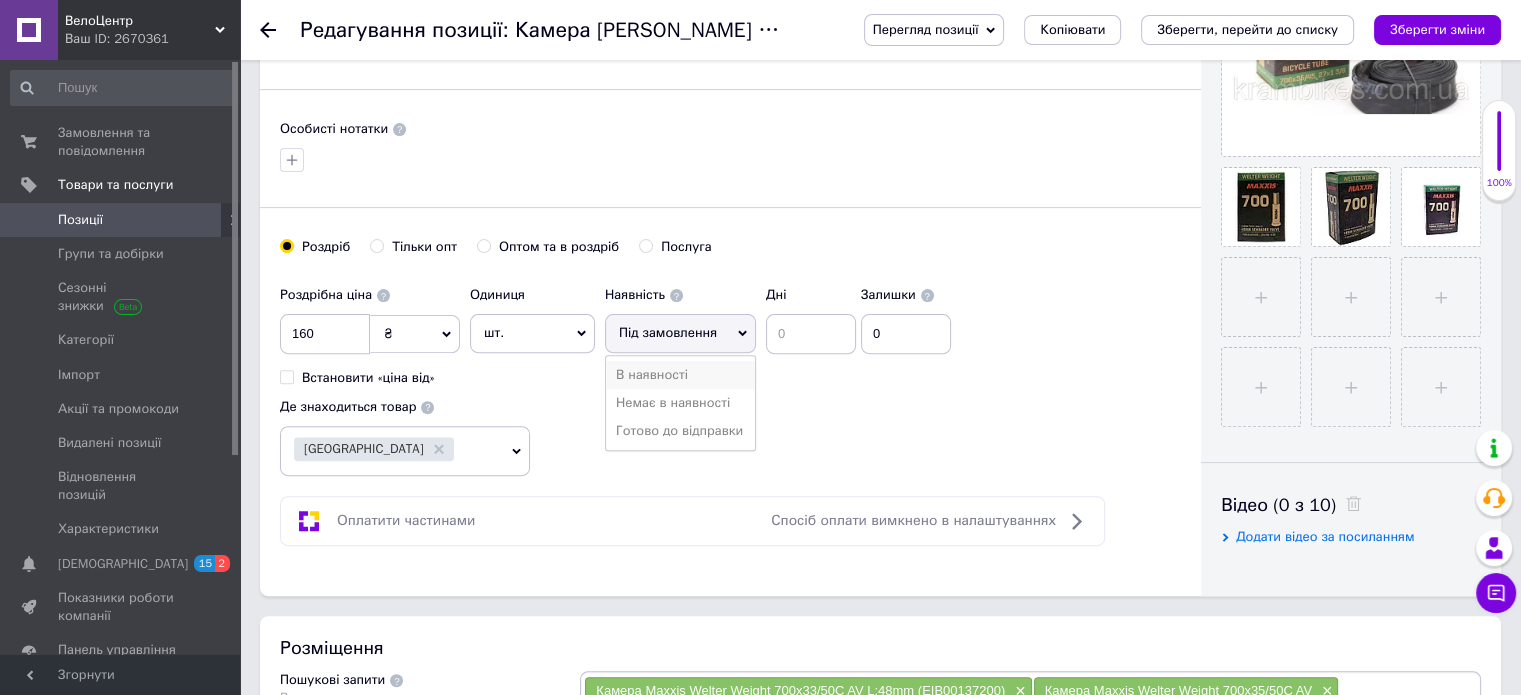 click on "В наявності" at bounding box center [680, 375] 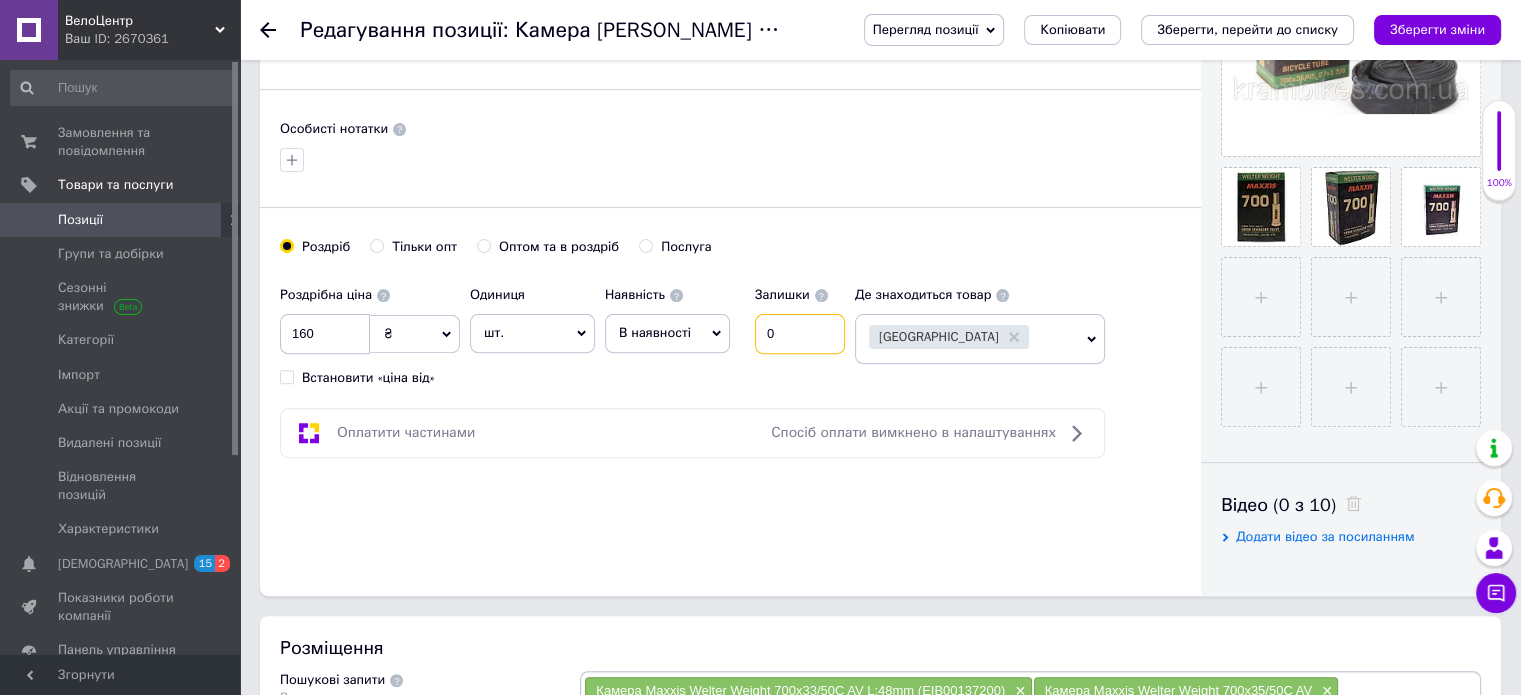 click on "0" at bounding box center [800, 334] 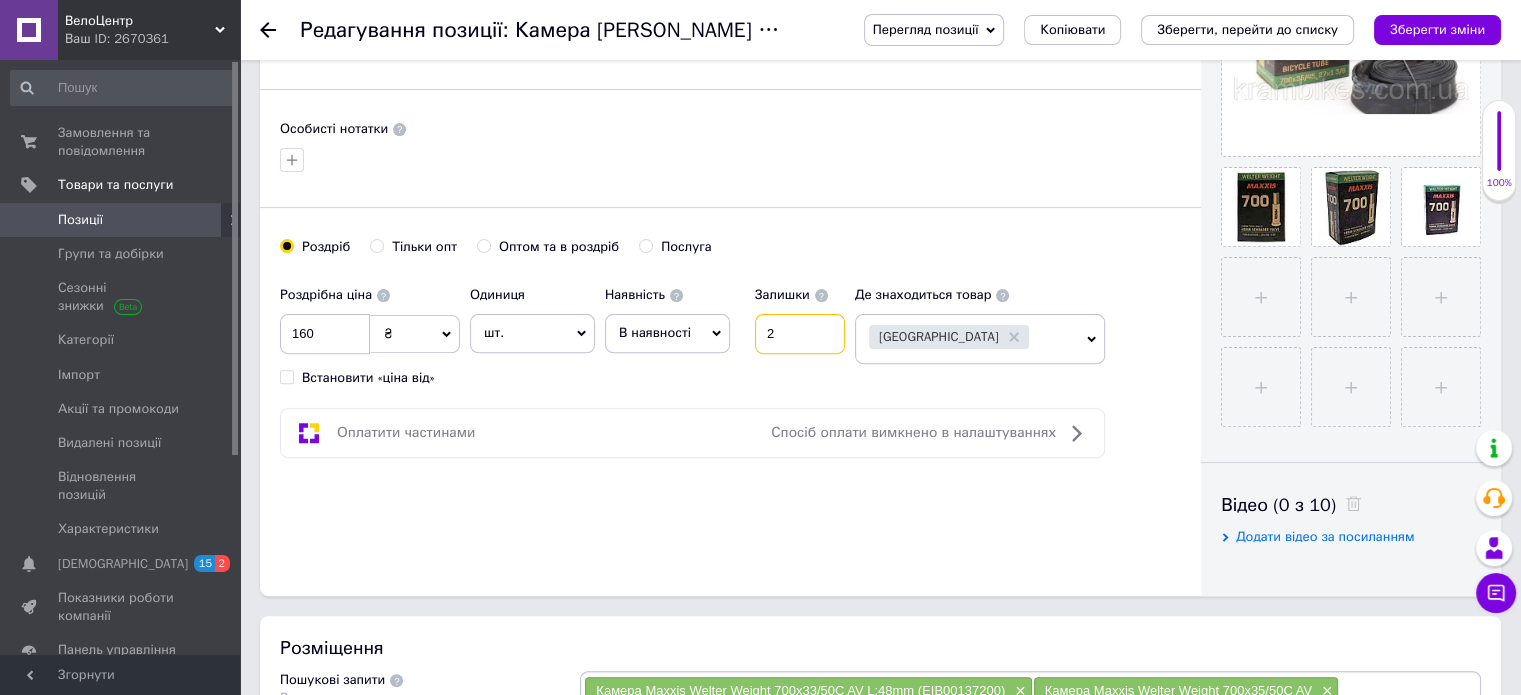 type on "2" 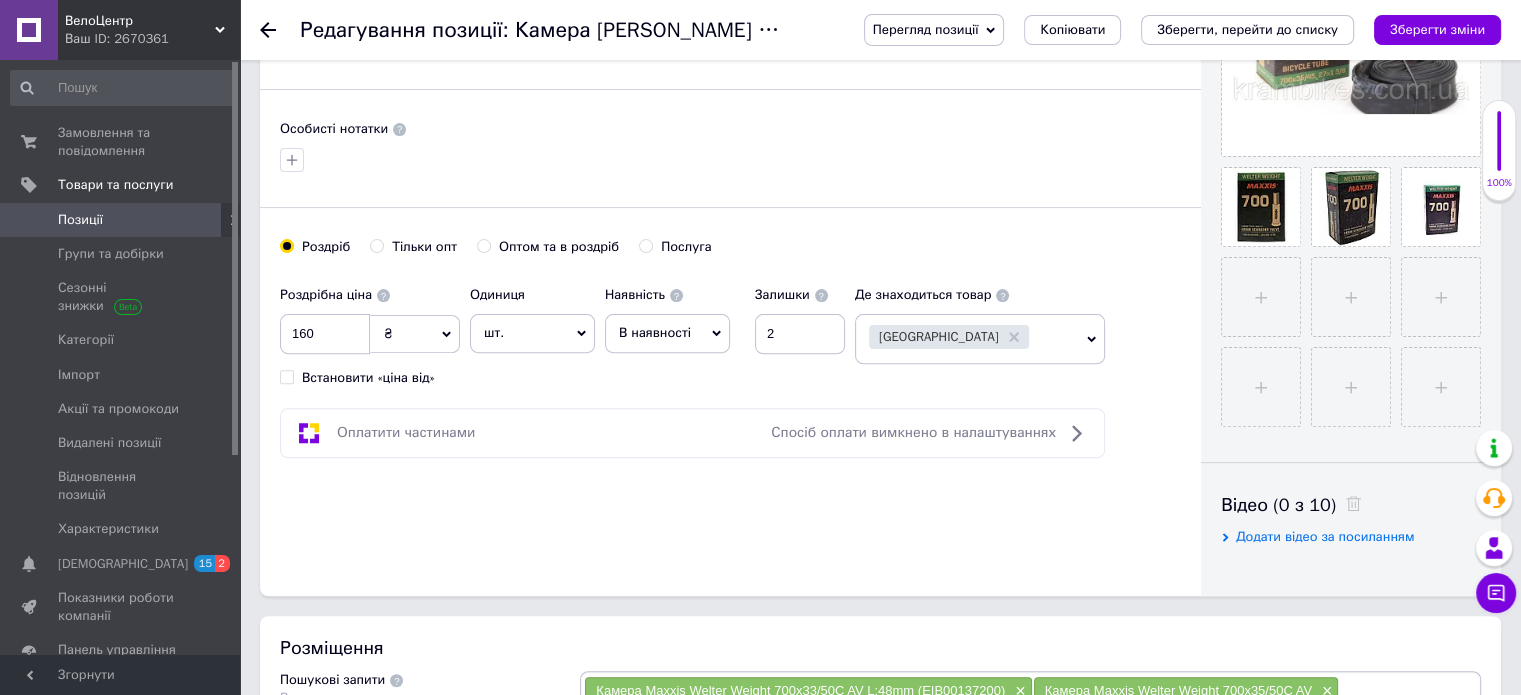 click on "Основна інформація Назва позиції (Російська) ✱ Камера Maxxis Welter Weight 700x35/50C AV  ЕIB00137200 Код/Артикул ЕIB00137200 Опис (Російська) ✱ Эта доступная и качественная велосипедная камера  Maxxis Welter Weight AV  идеально подходит для покрышек с диаметром 28 дюймов.
Она предназначена для множества дорожных и гравийных велосипедов, обеспечивая надежное и комфортное катание. Камера имеет широкий диапазон раздутия, что делает ее подходящей для шин с шириной от 33 мм до 50 мм.
Характеристики:
Для шин с размерами: 28х1.4 - 28х2.0" (33-622 - 50-622) 700х33/50С
Длина ниппеля: 48мм
Вес: 129 г" at bounding box center (730, 38) 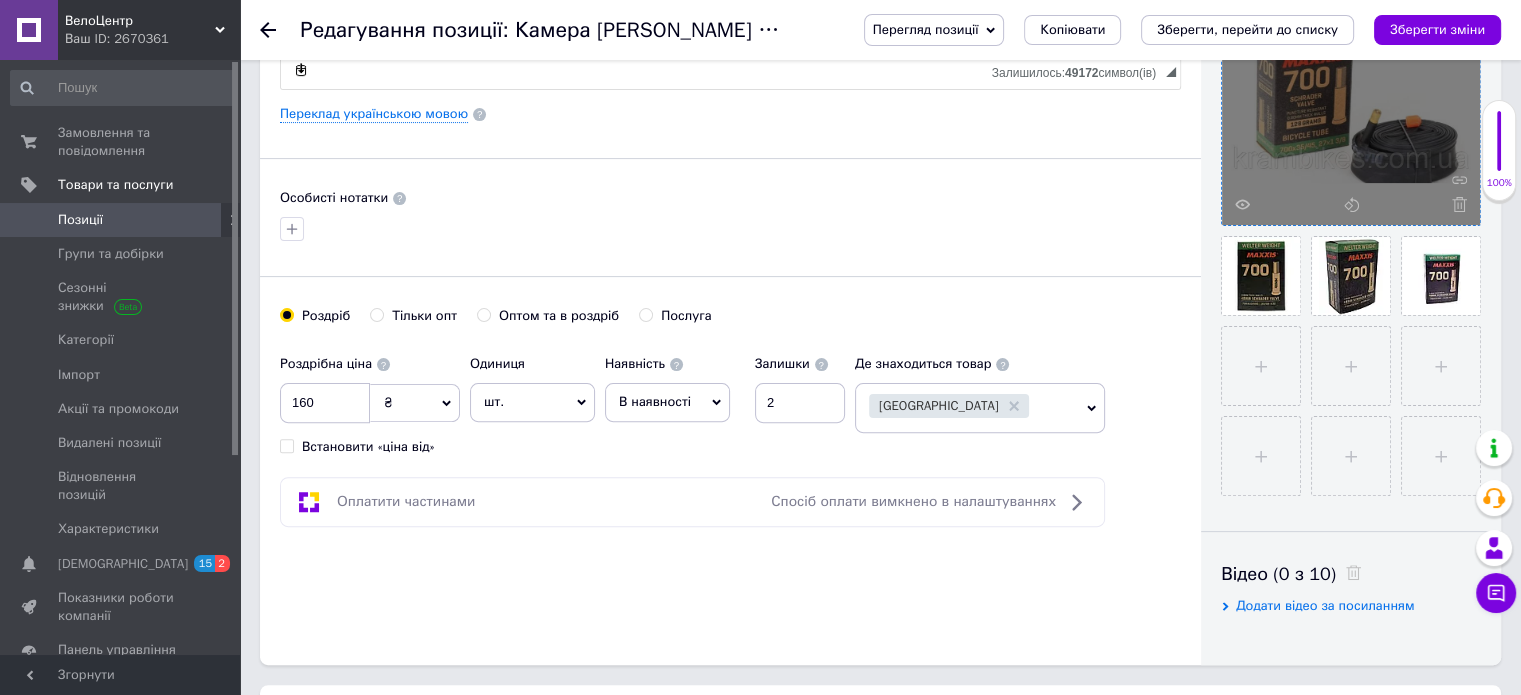 scroll, scrollTop: 200, scrollLeft: 0, axis: vertical 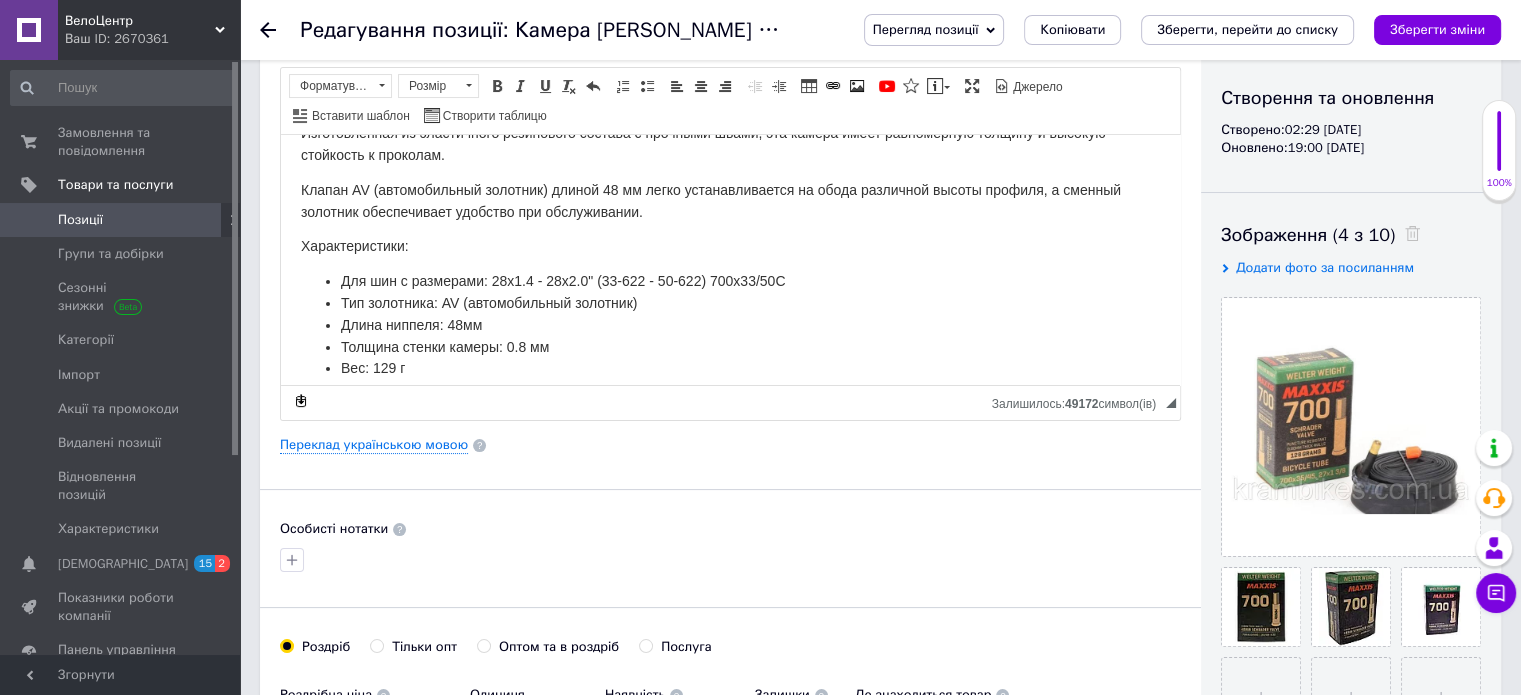click on "Зберегти зміни" at bounding box center (1437, 29) 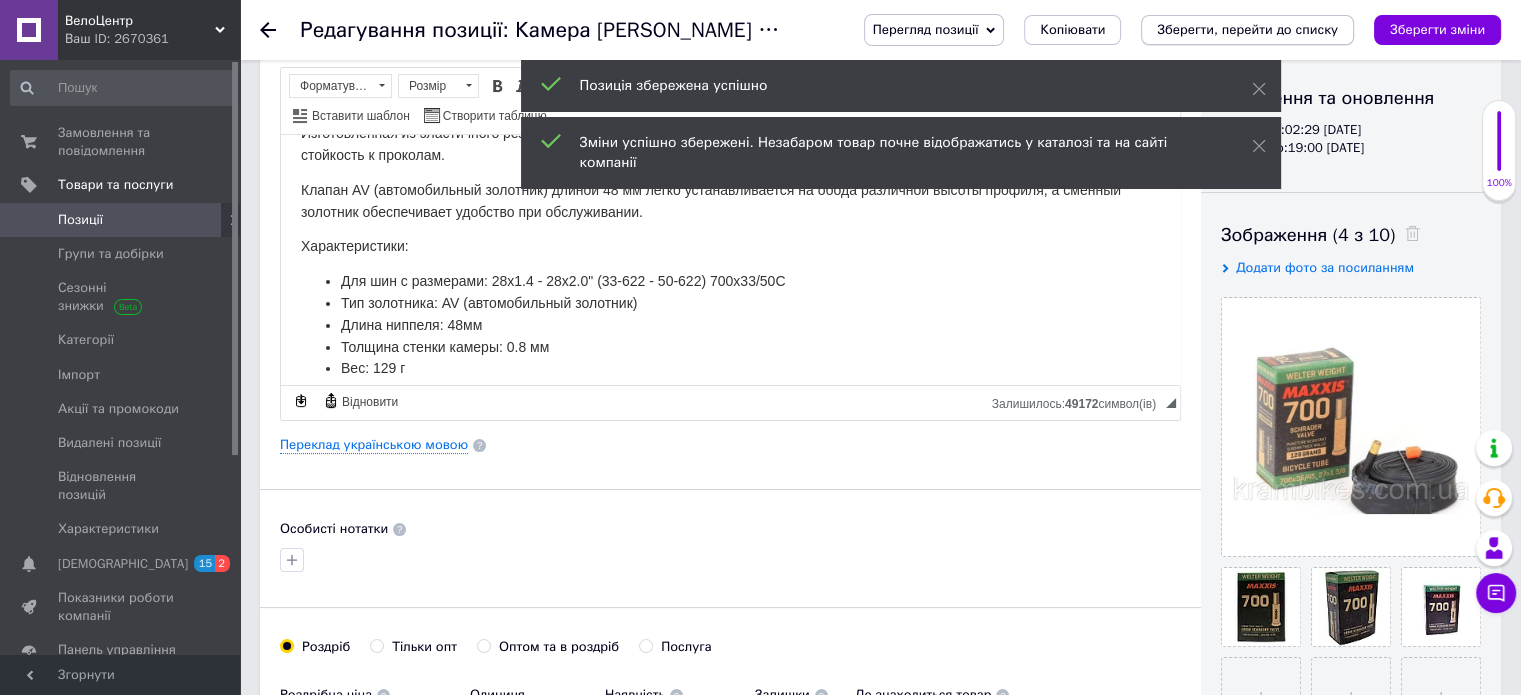 click on "Зберегти, перейти до списку" at bounding box center (1247, 29) 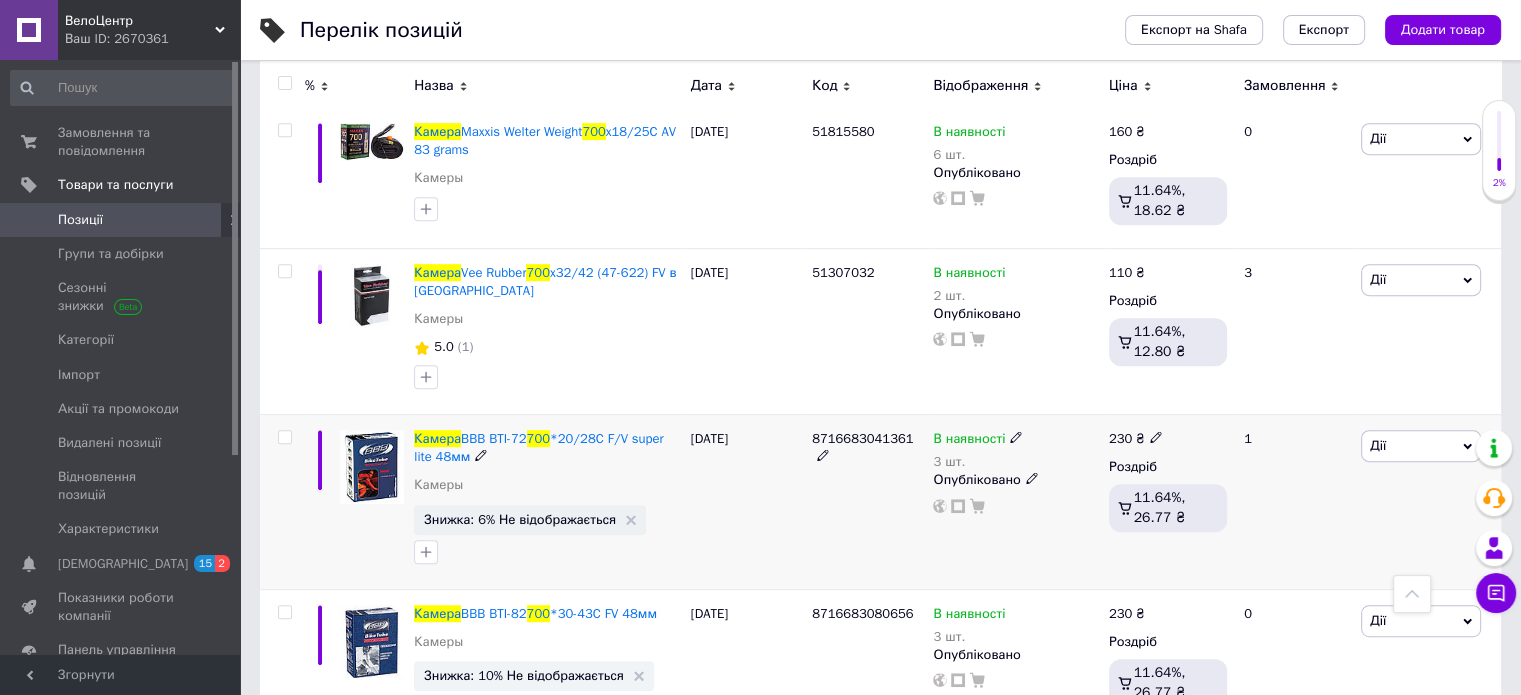 scroll, scrollTop: 900, scrollLeft: 0, axis: vertical 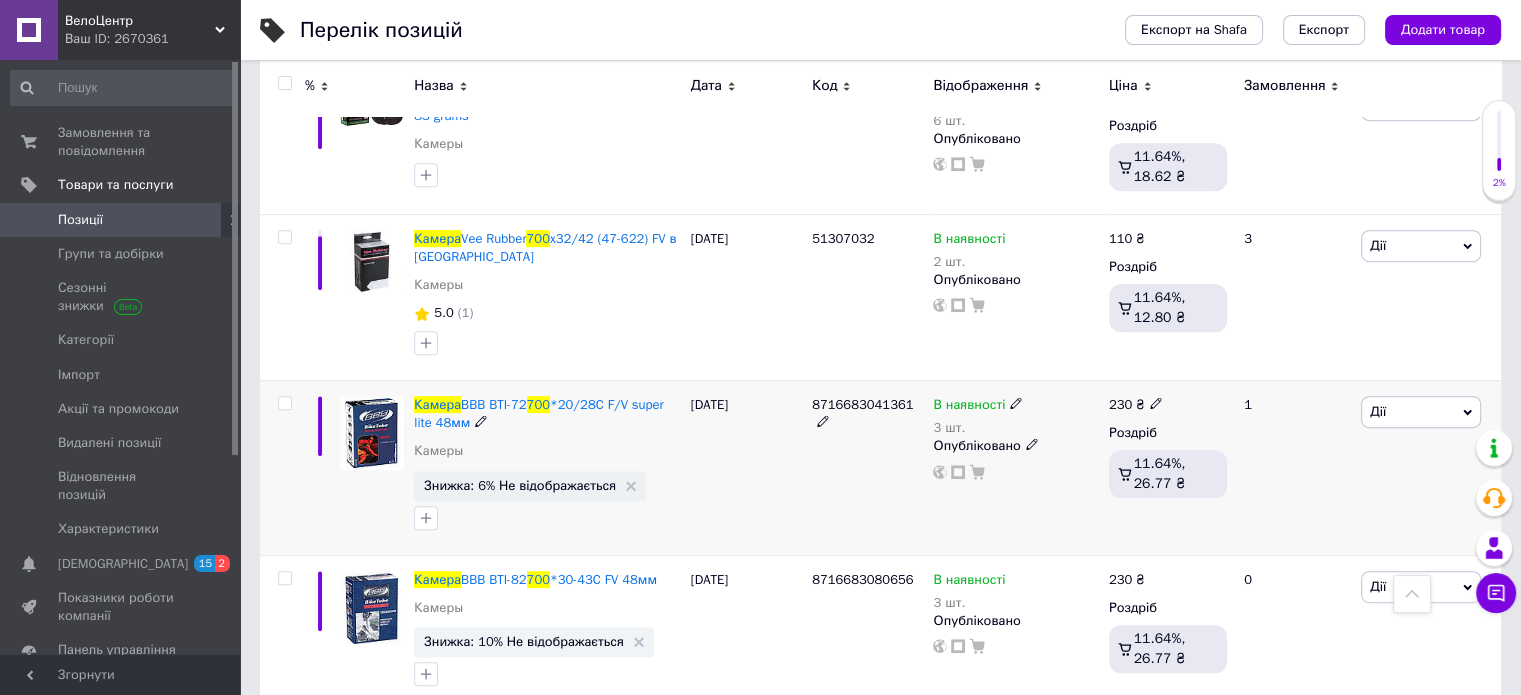 click 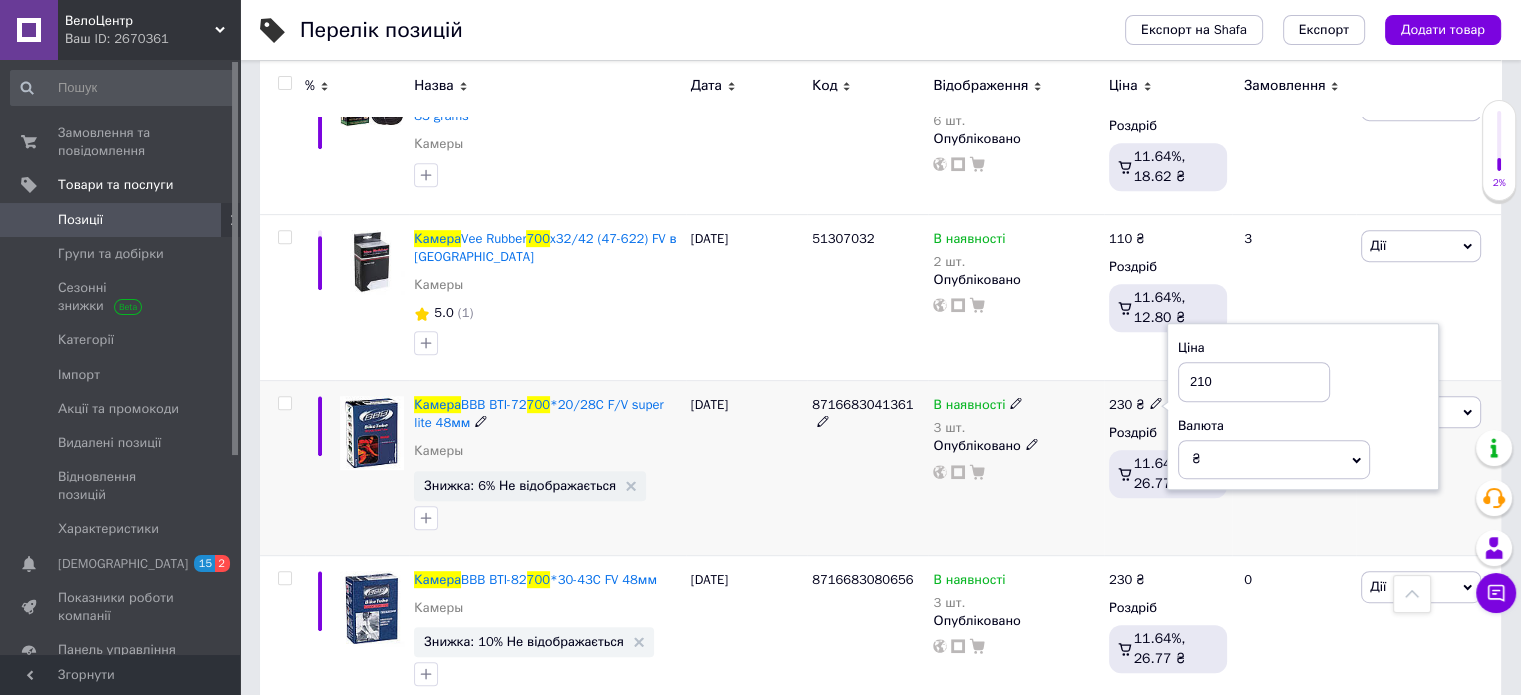 type on "210" 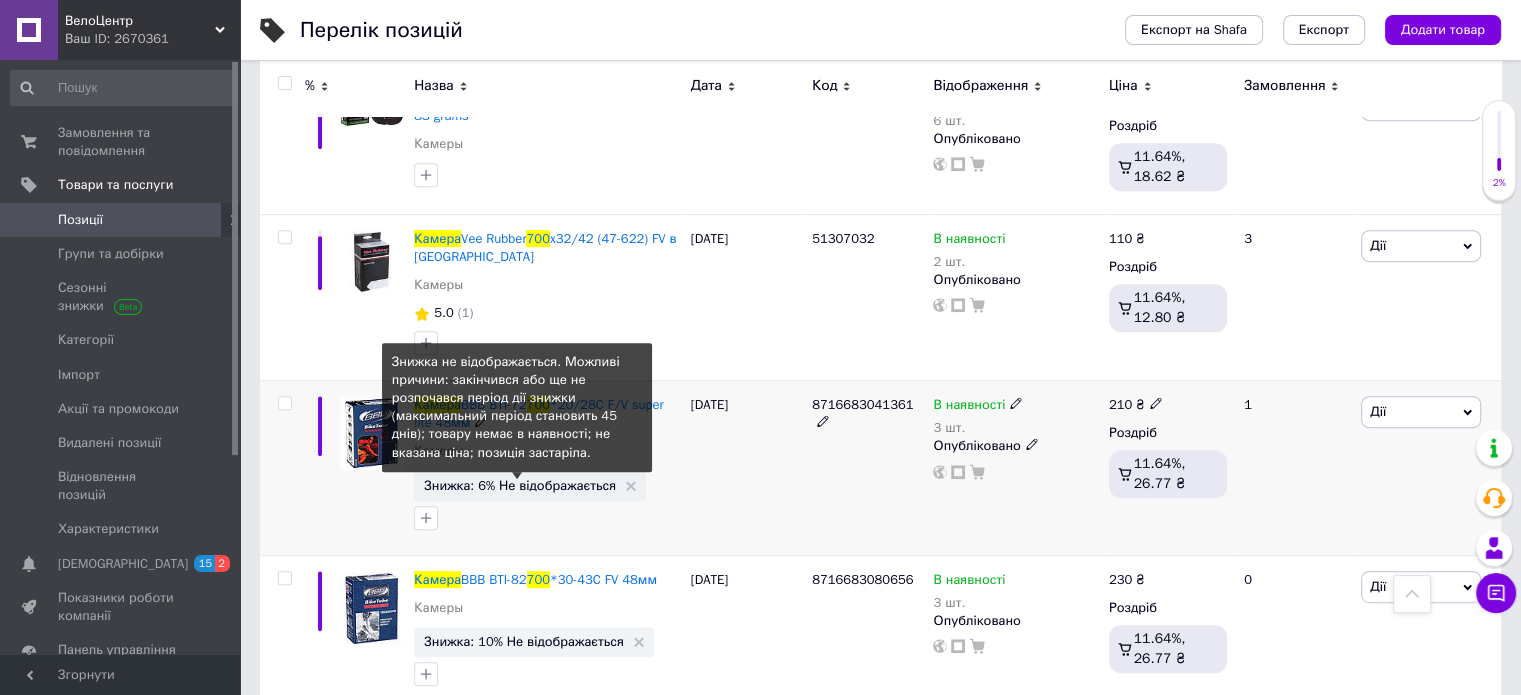 click on "Знижка: 6% Не відображається" at bounding box center [520, 485] 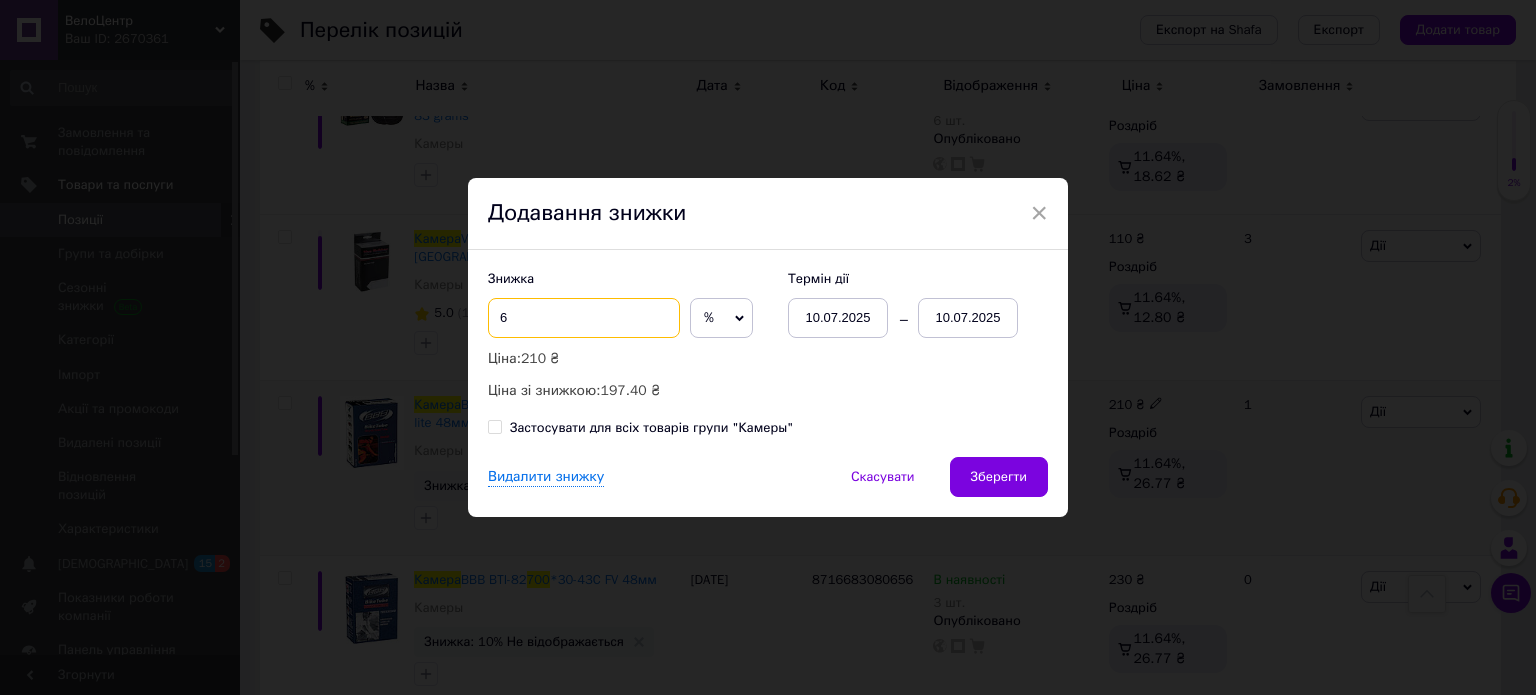 click on "6" at bounding box center [584, 318] 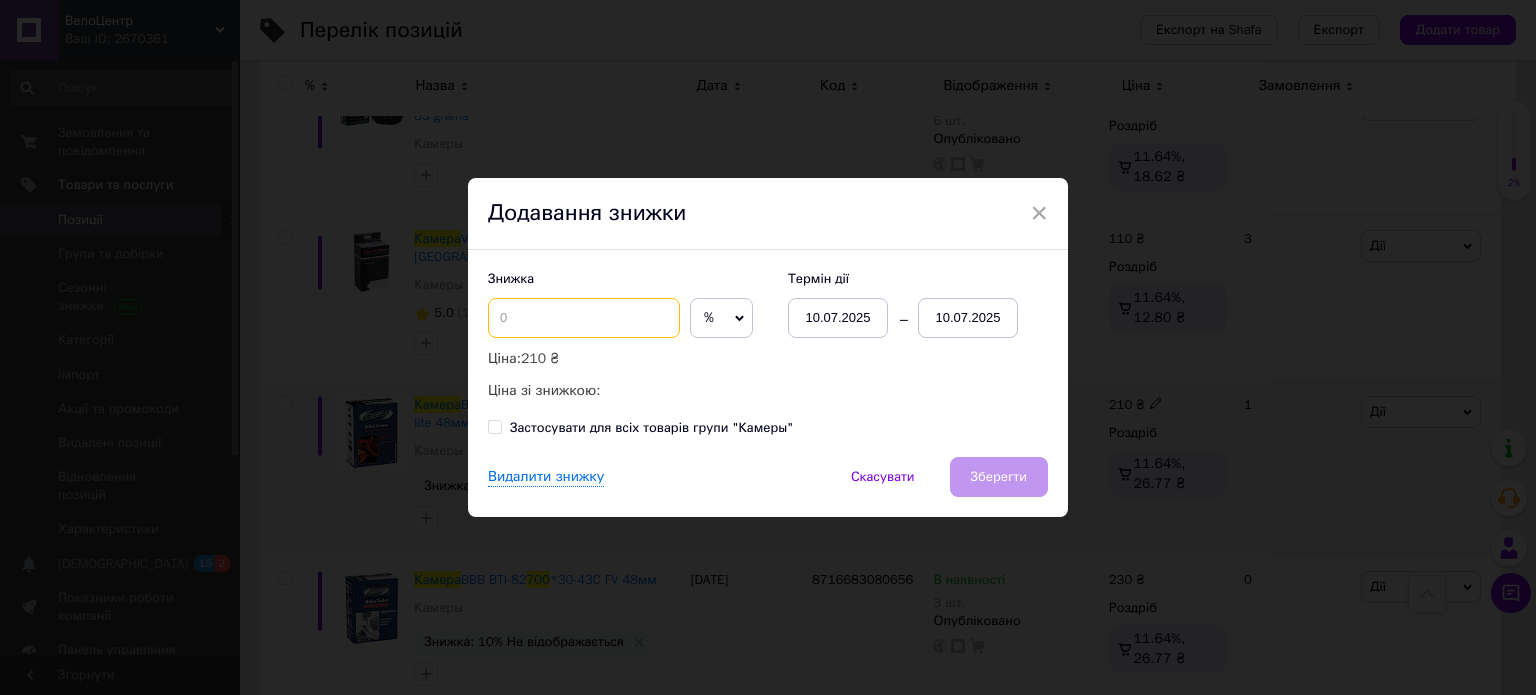 type on "3" 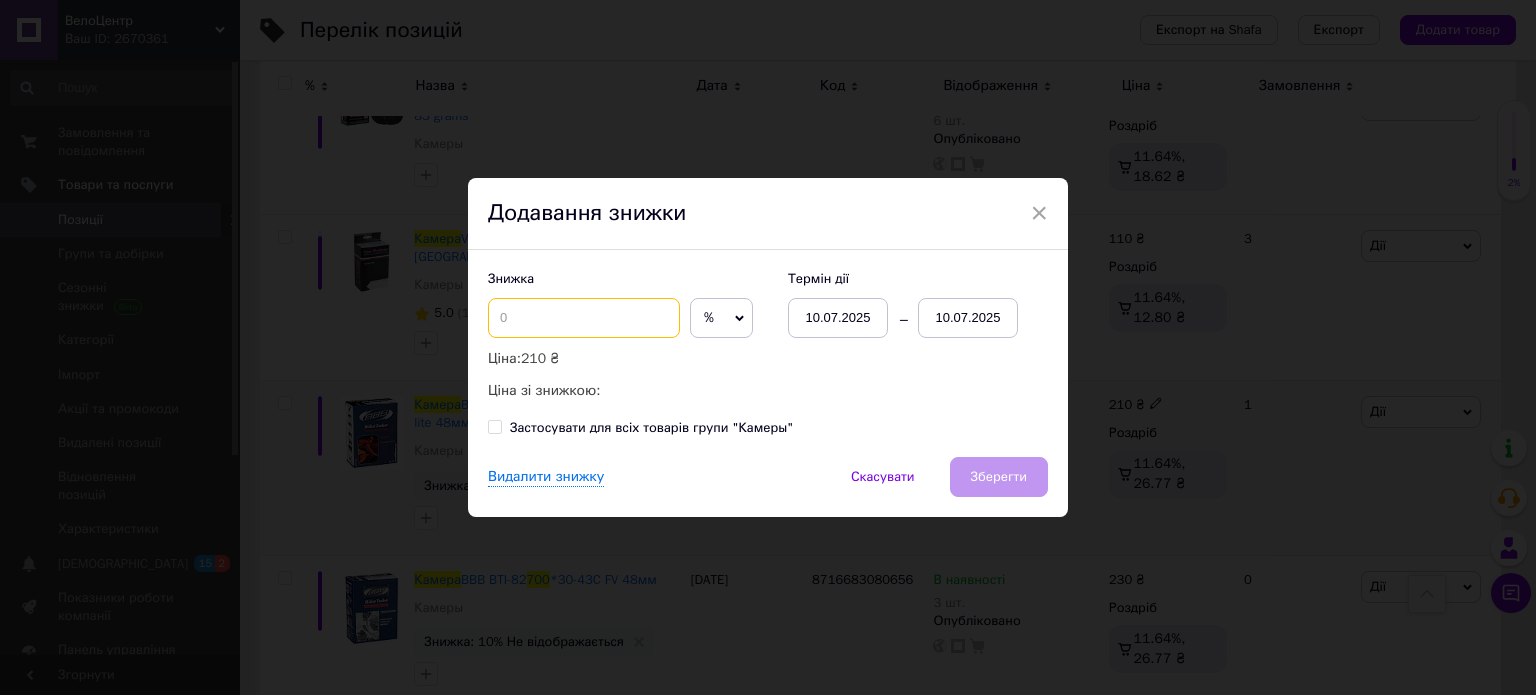 type on "4" 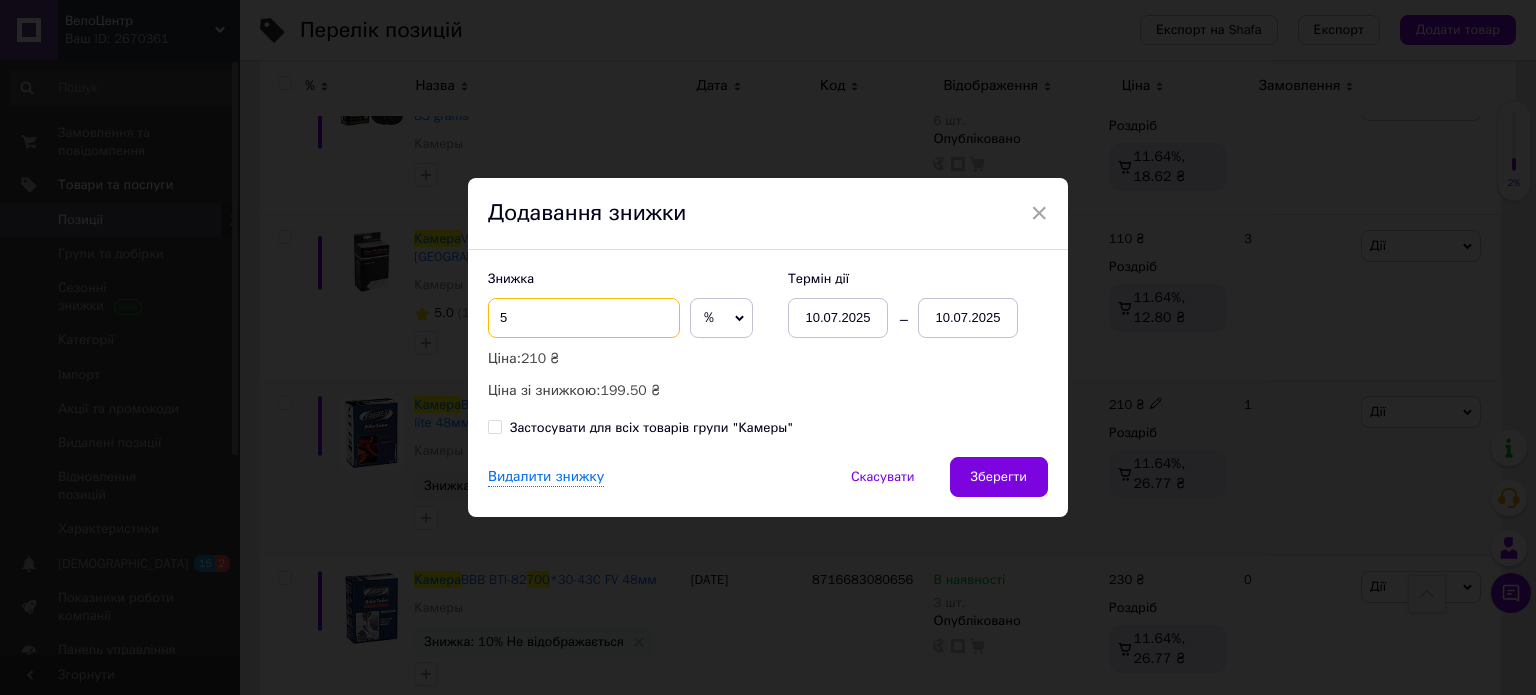 type on "5" 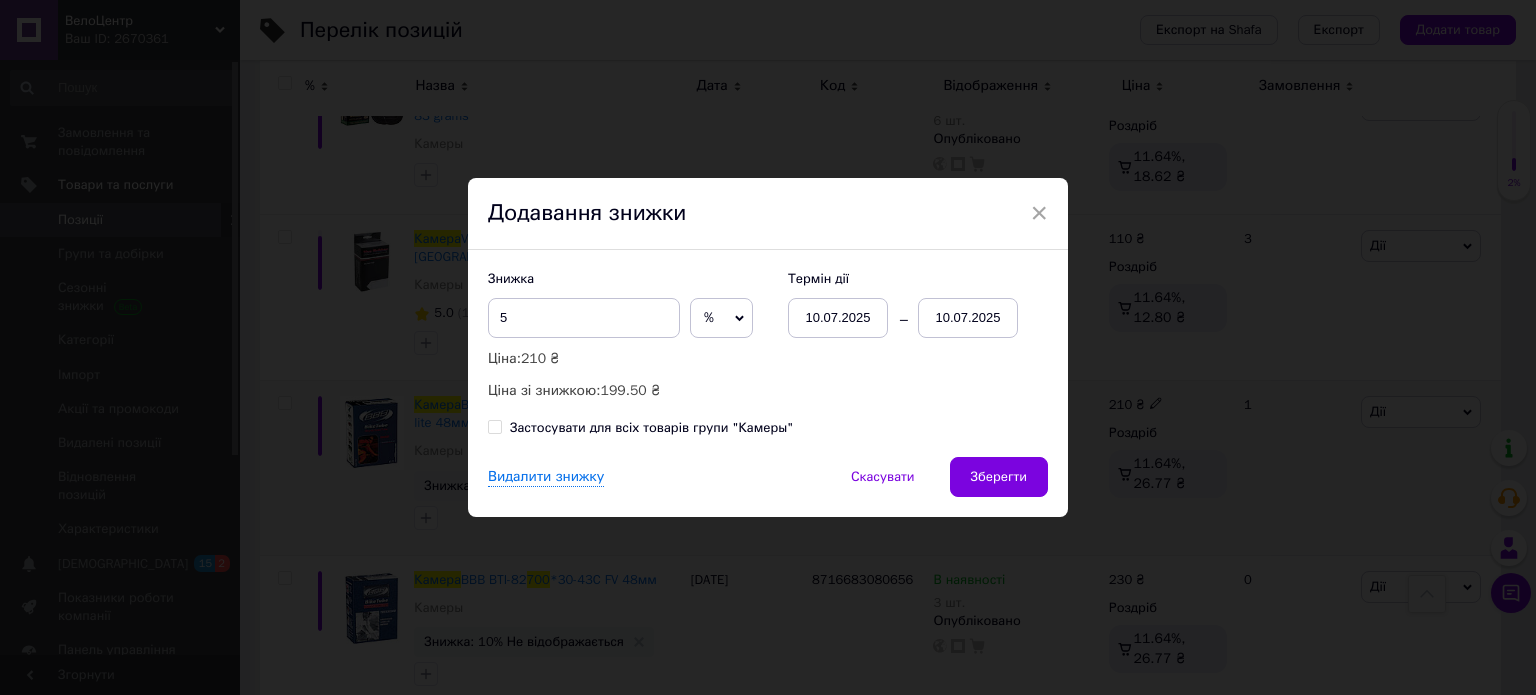 click on "10.07.2025" at bounding box center [968, 318] 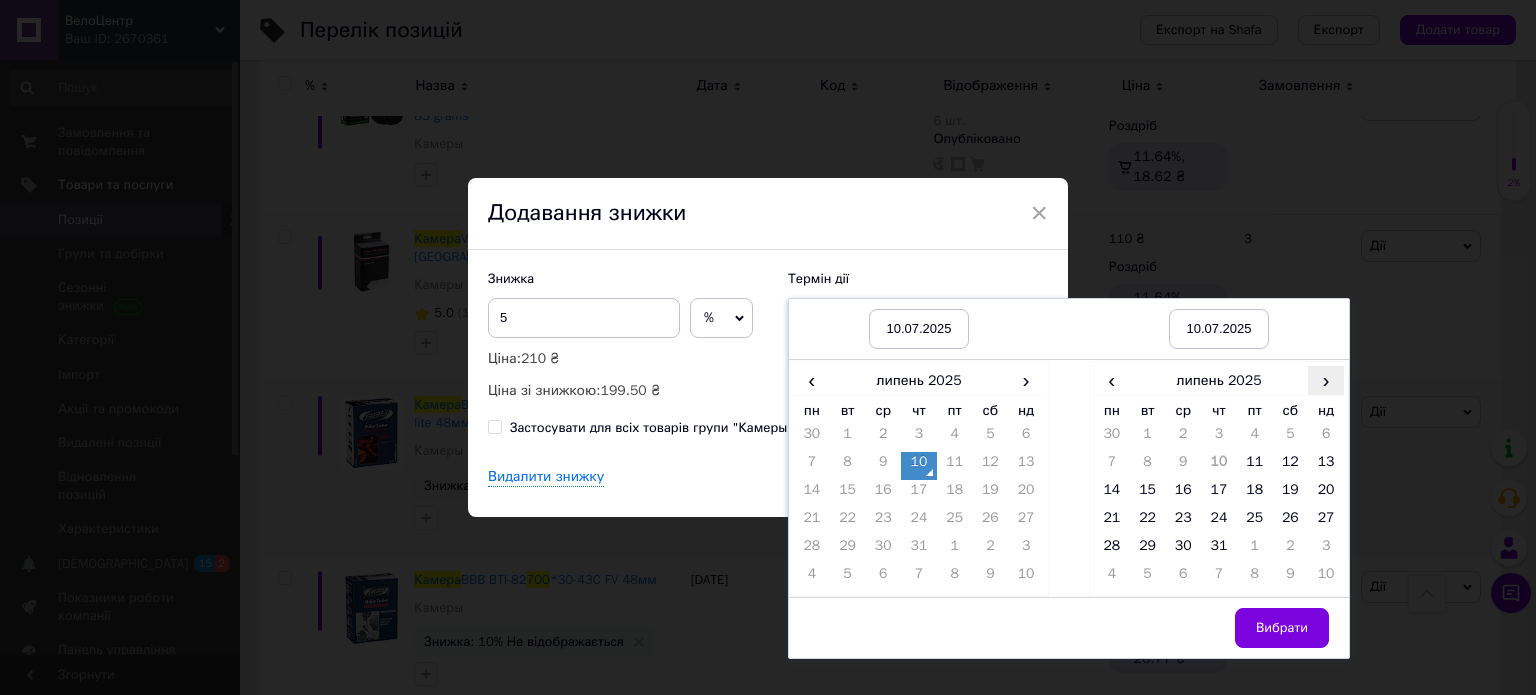 click on "›" at bounding box center (1326, 380) 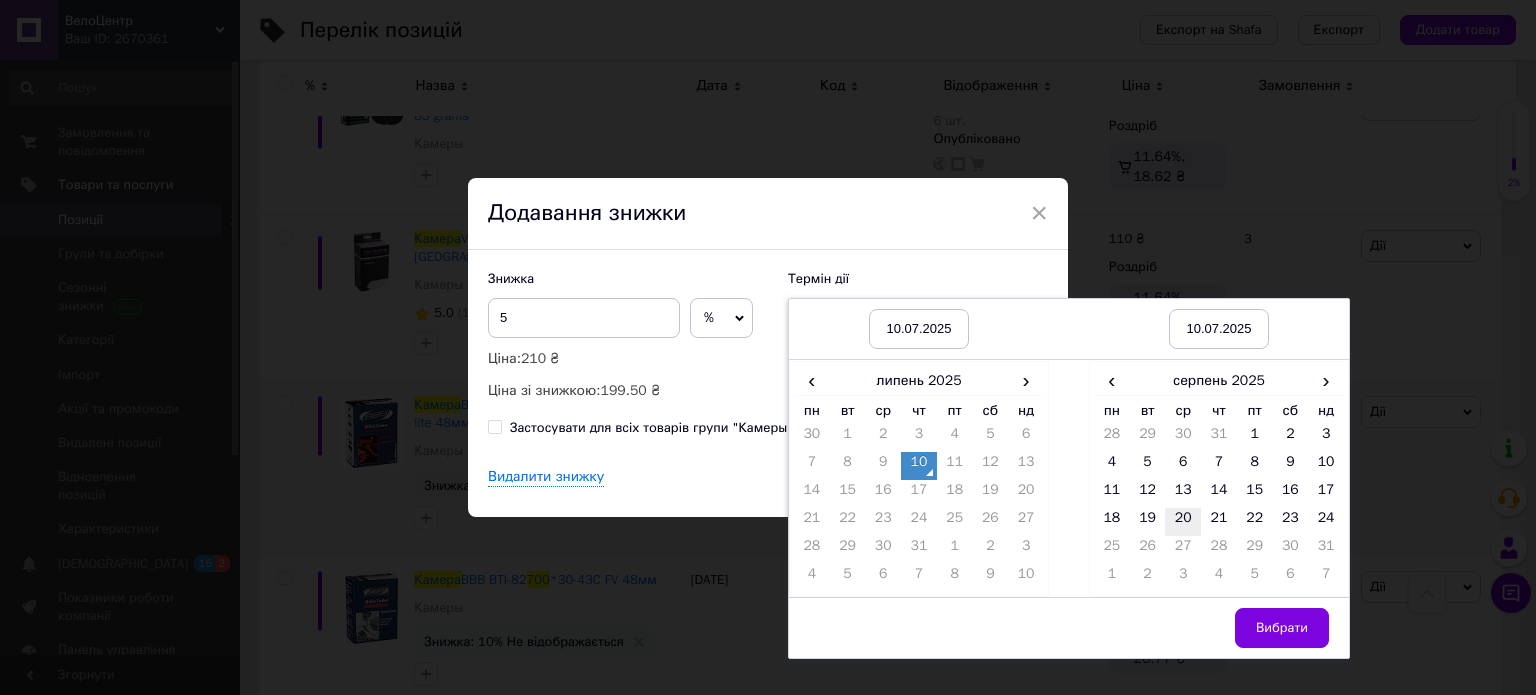 click on "20" at bounding box center (1183, 522) 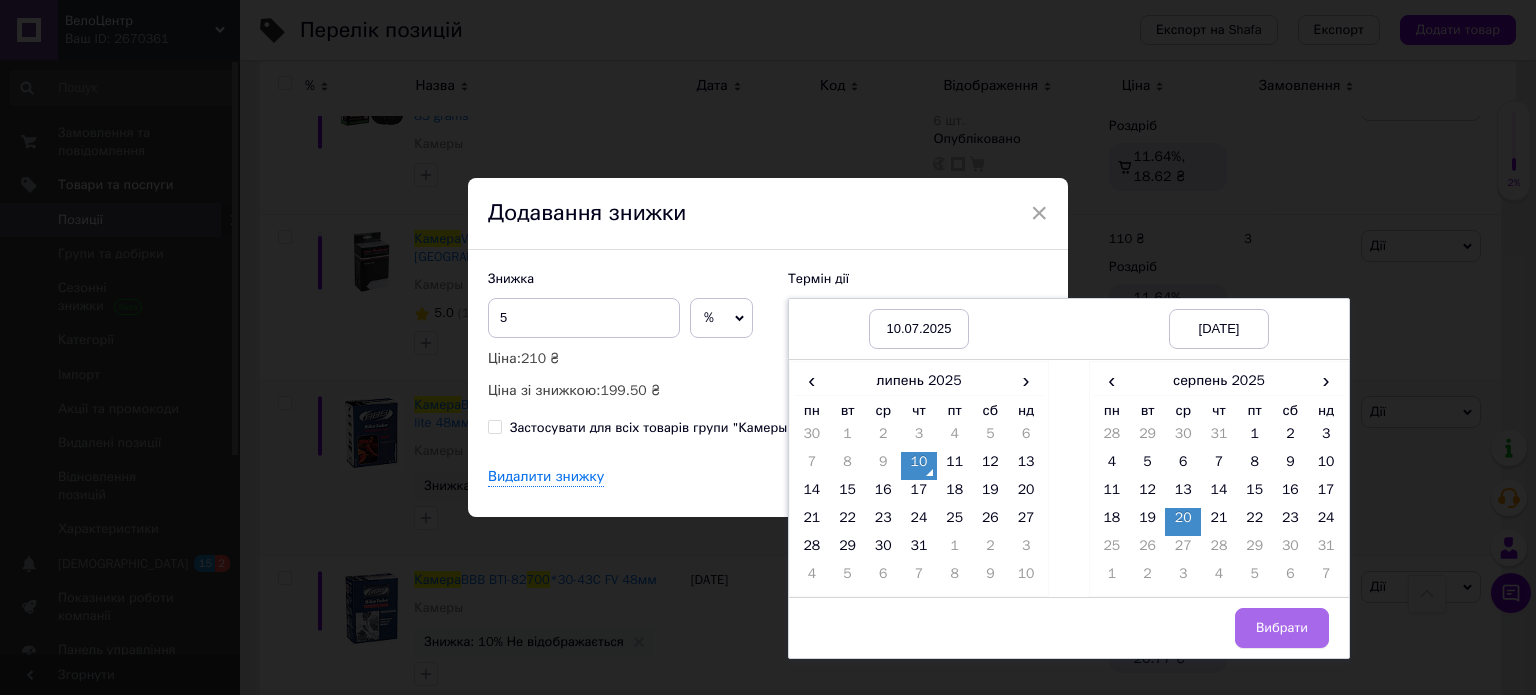click on "Вибрати" at bounding box center (1282, 628) 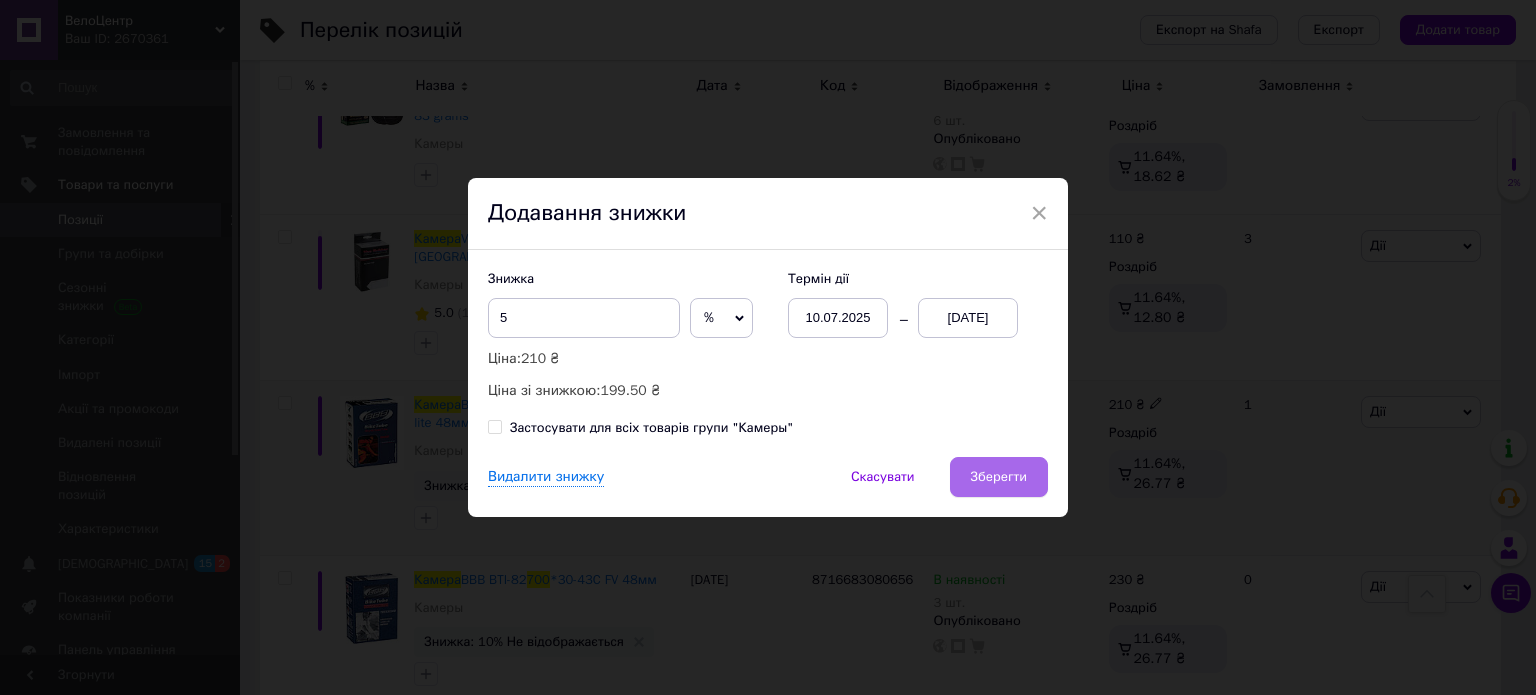 click on "Зберегти" at bounding box center [999, 477] 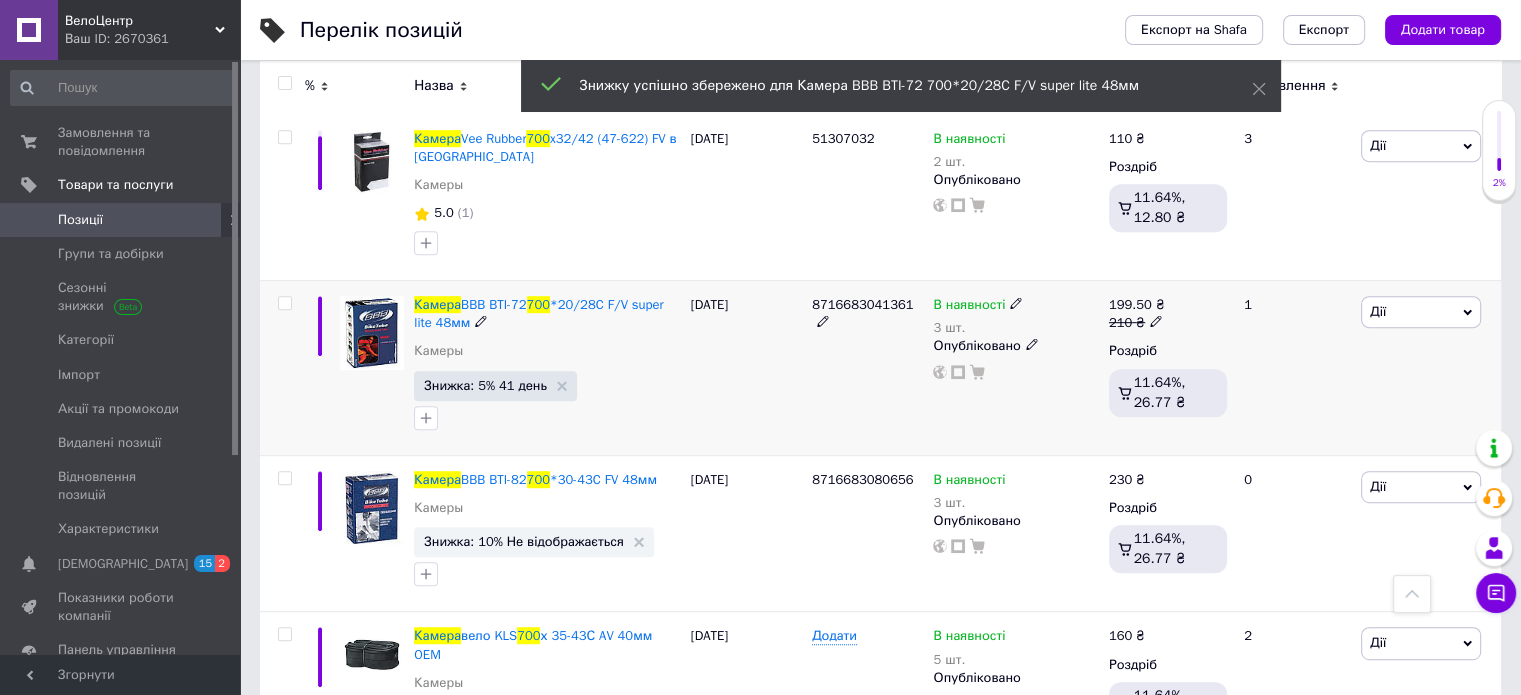 scroll, scrollTop: 1100, scrollLeft: 0, axis: vertical 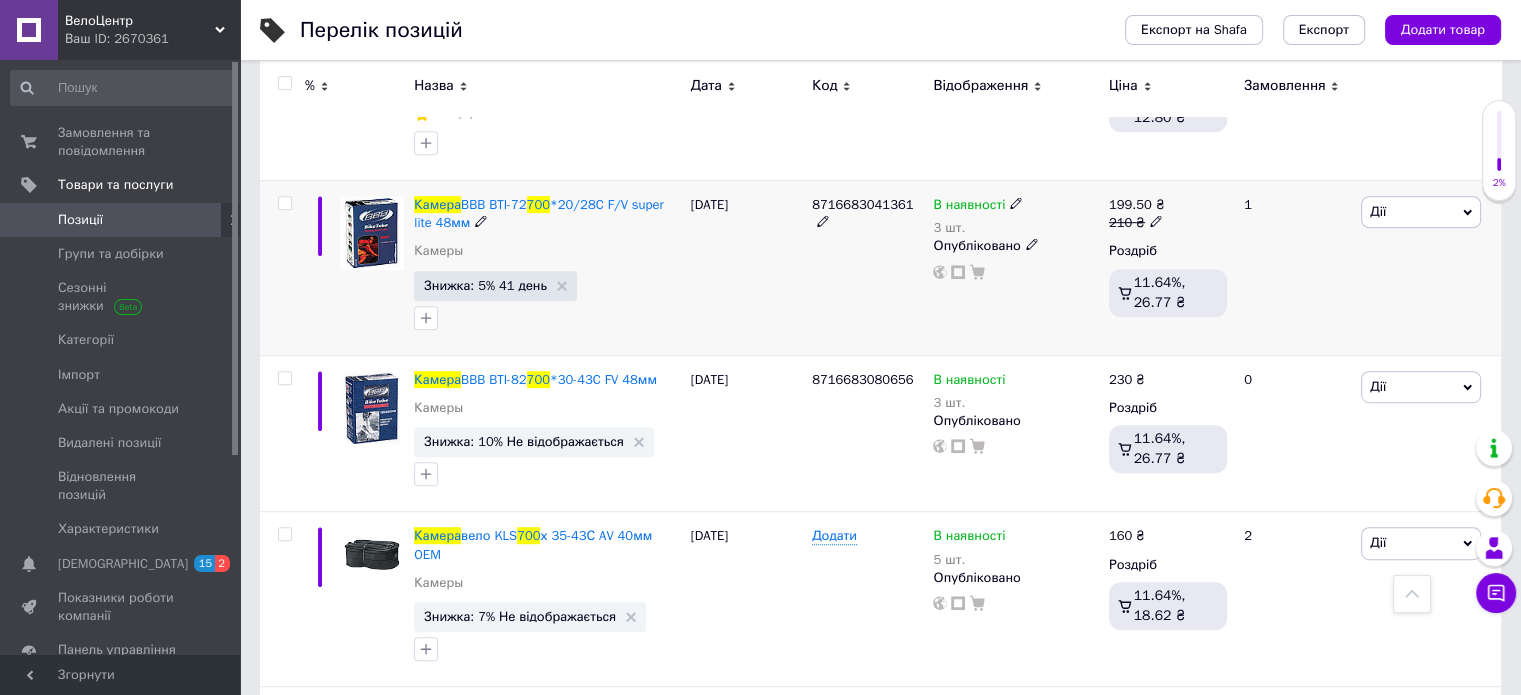 click 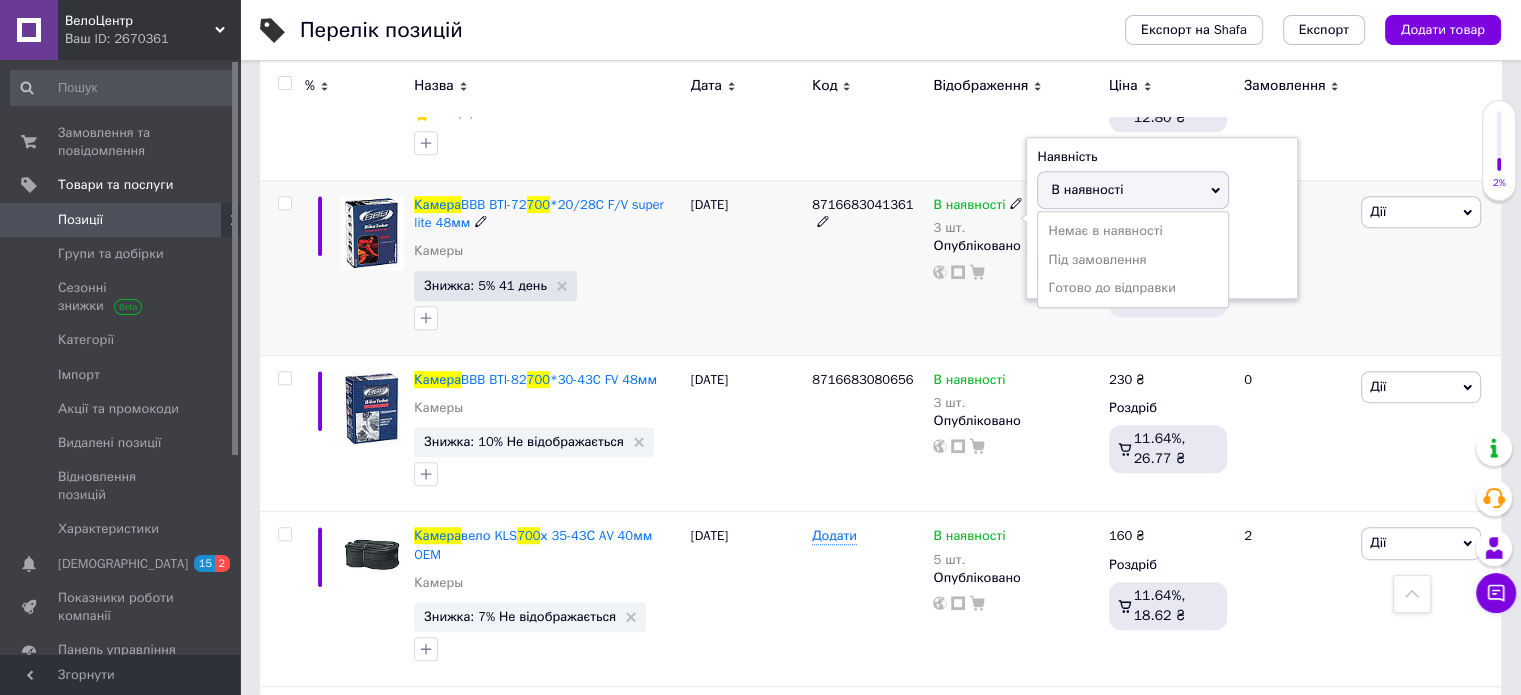 click on "В наявності" at bounding box center [1087, 189] 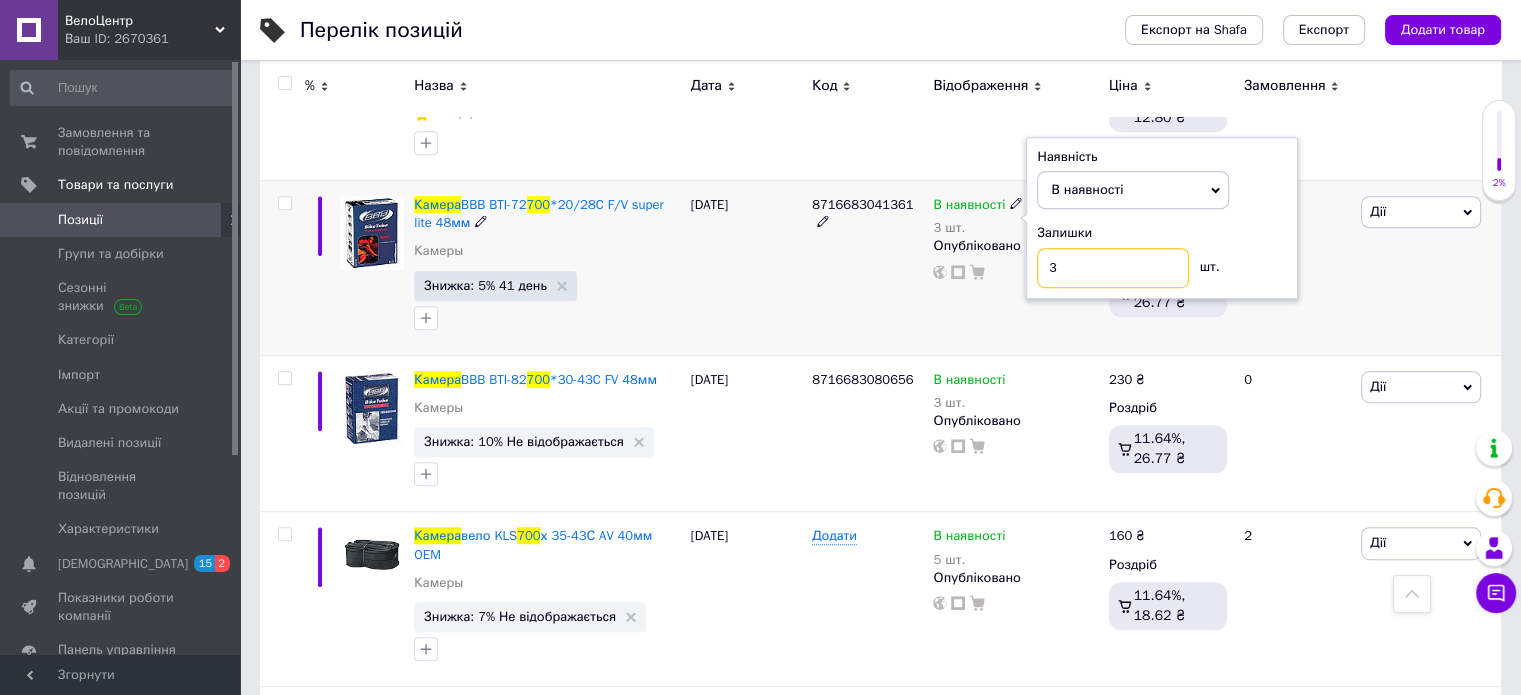 click on "3" at bounding box center [1113, 268] 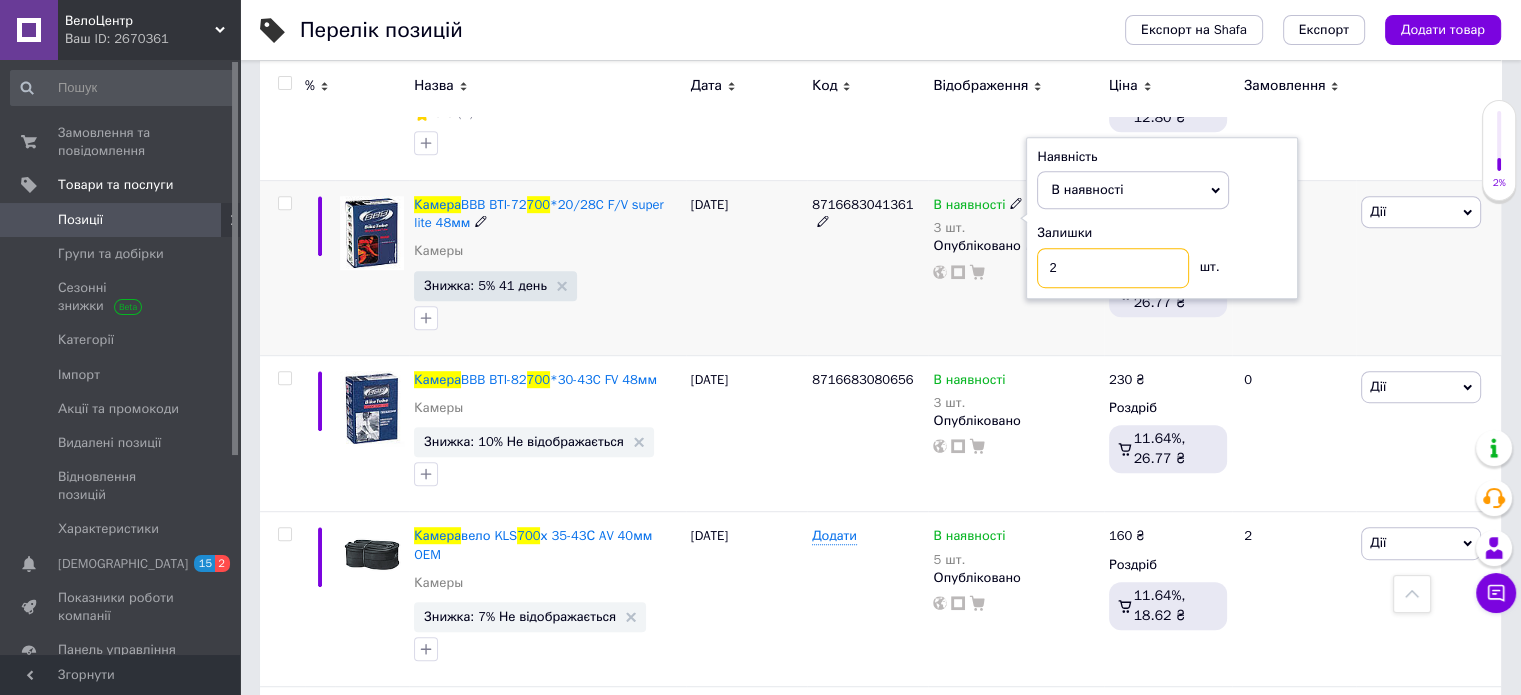 type on "2" 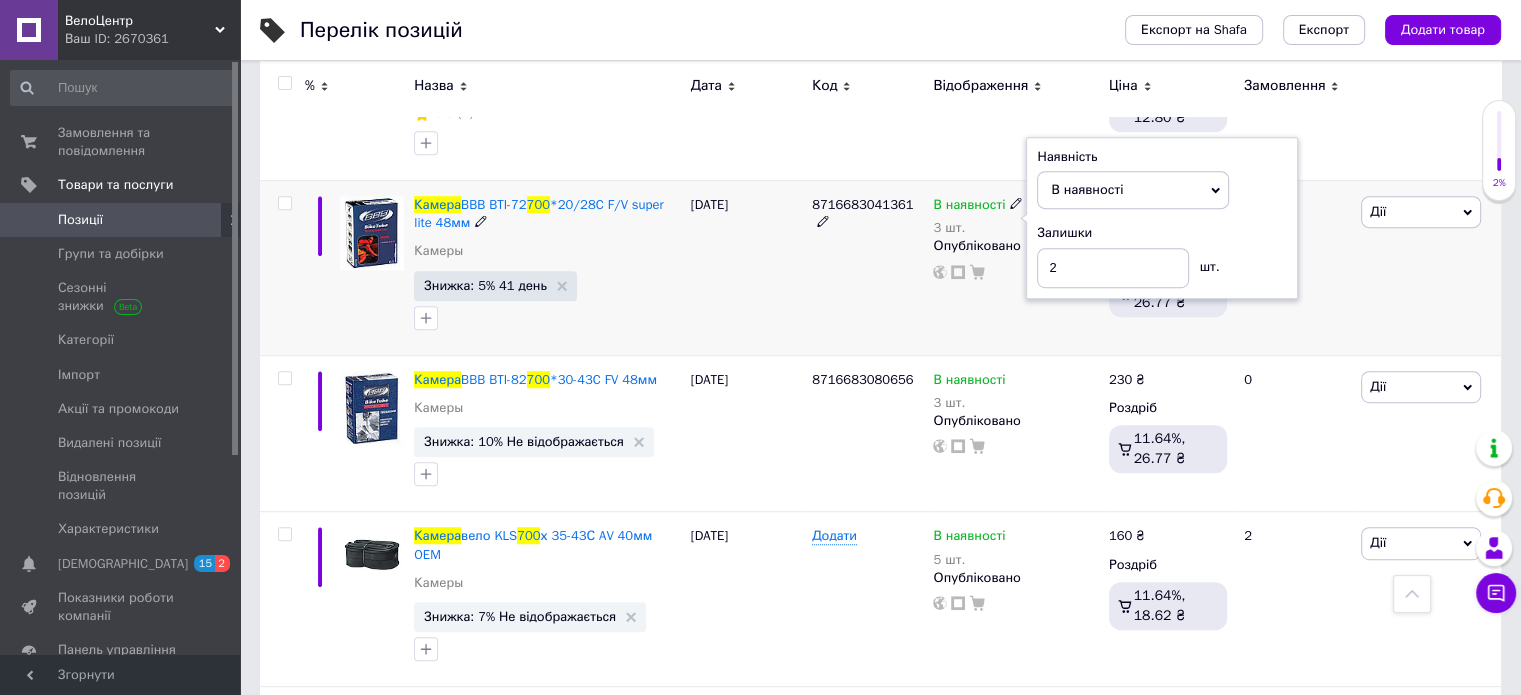 click on "8716683041361" at bounding box center (867, 268) 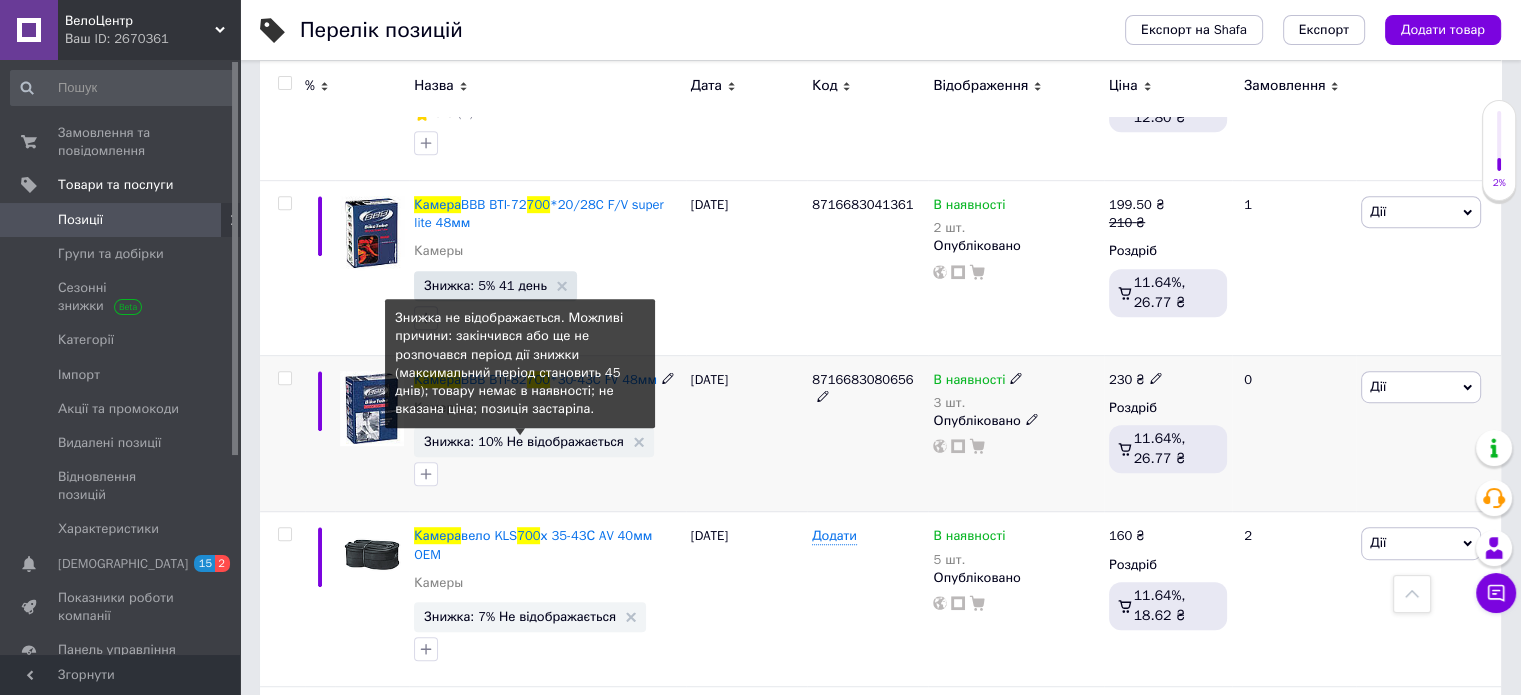 click on "Знижка: 10% Не відображається" at bounding box center [524, 441] 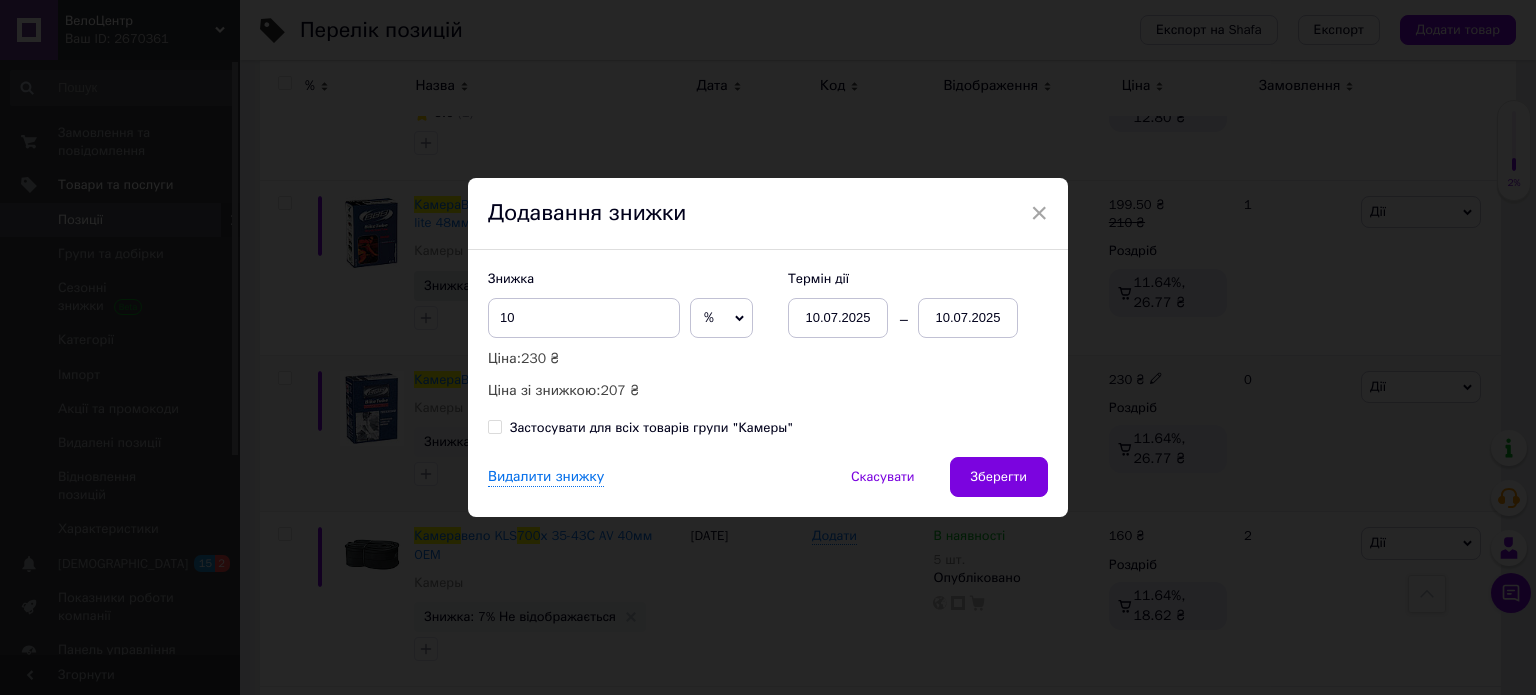 click on "10.07.2025" at bounding box center (968, 318) 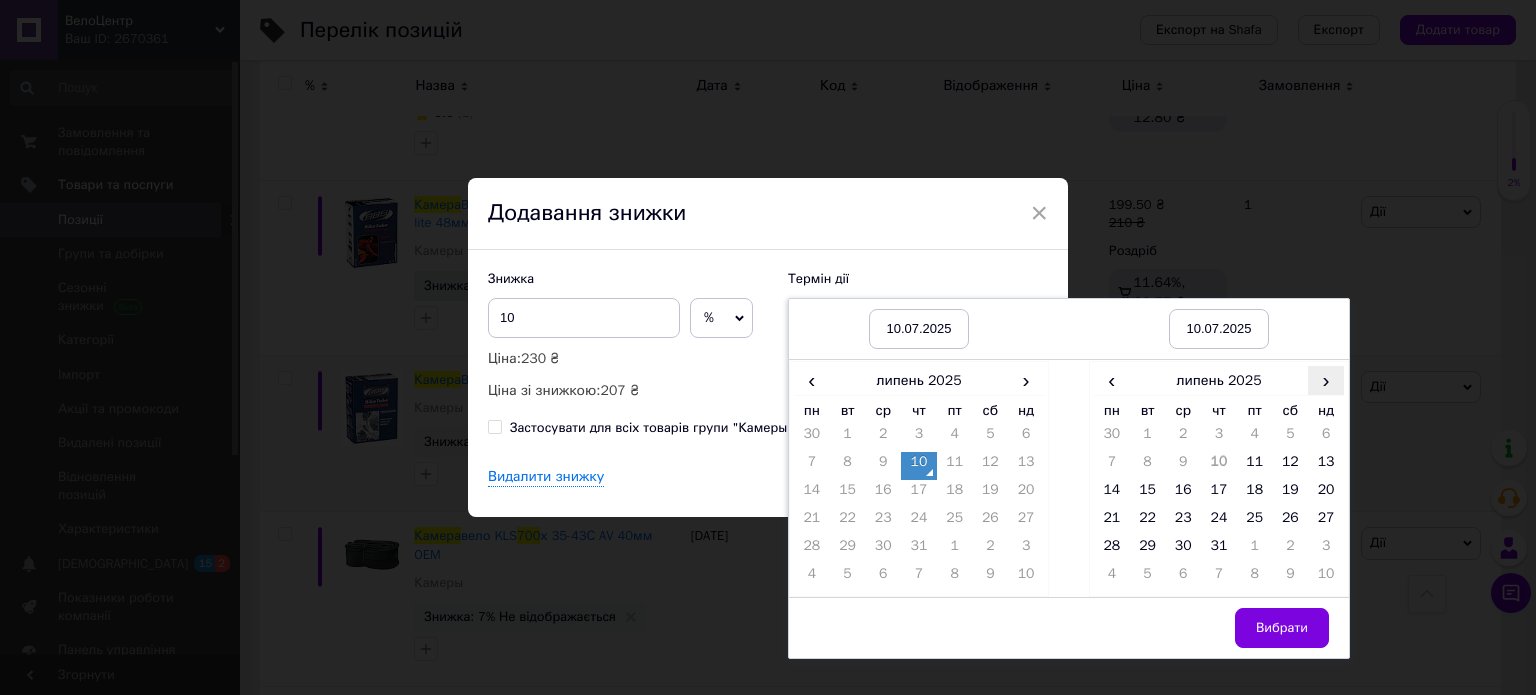 click on "›" at bounding box center [1326, 380] 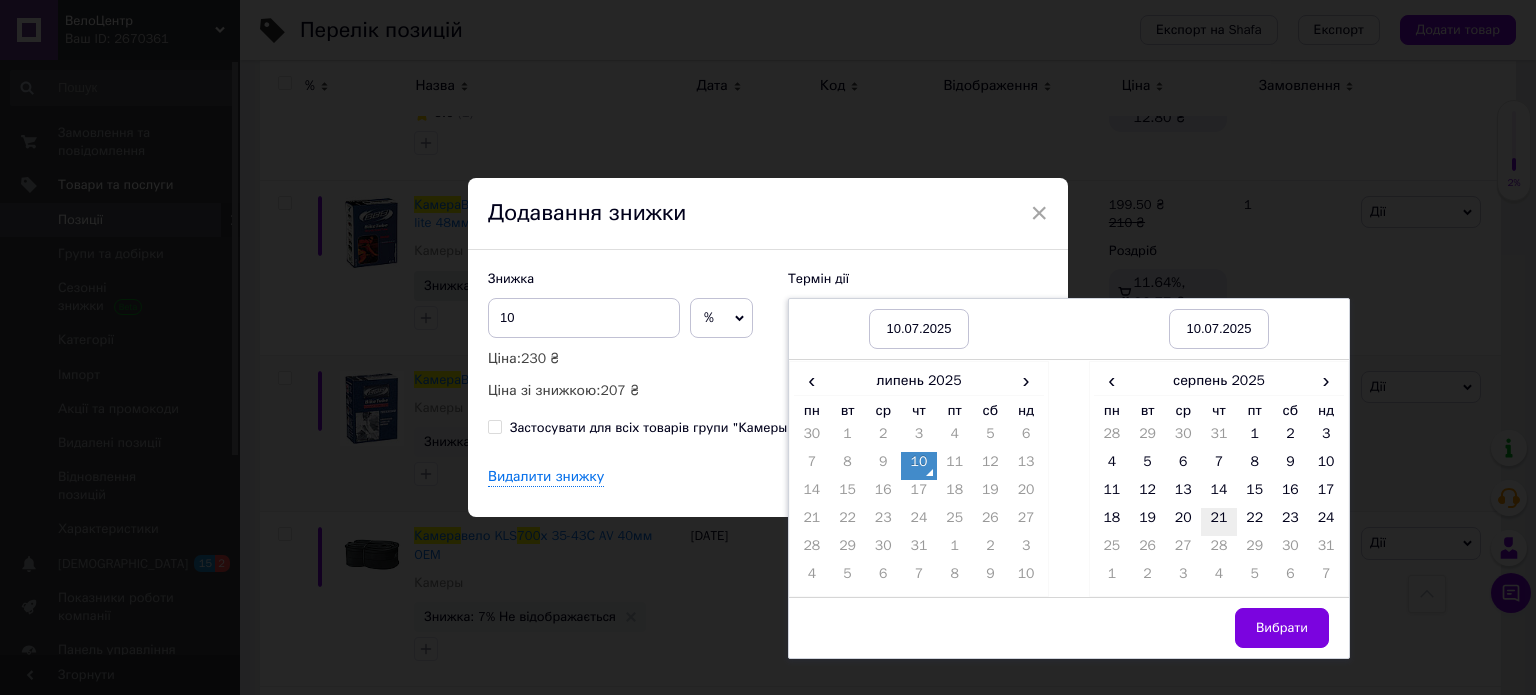 click on "21" at bounding box center [1219, 522] 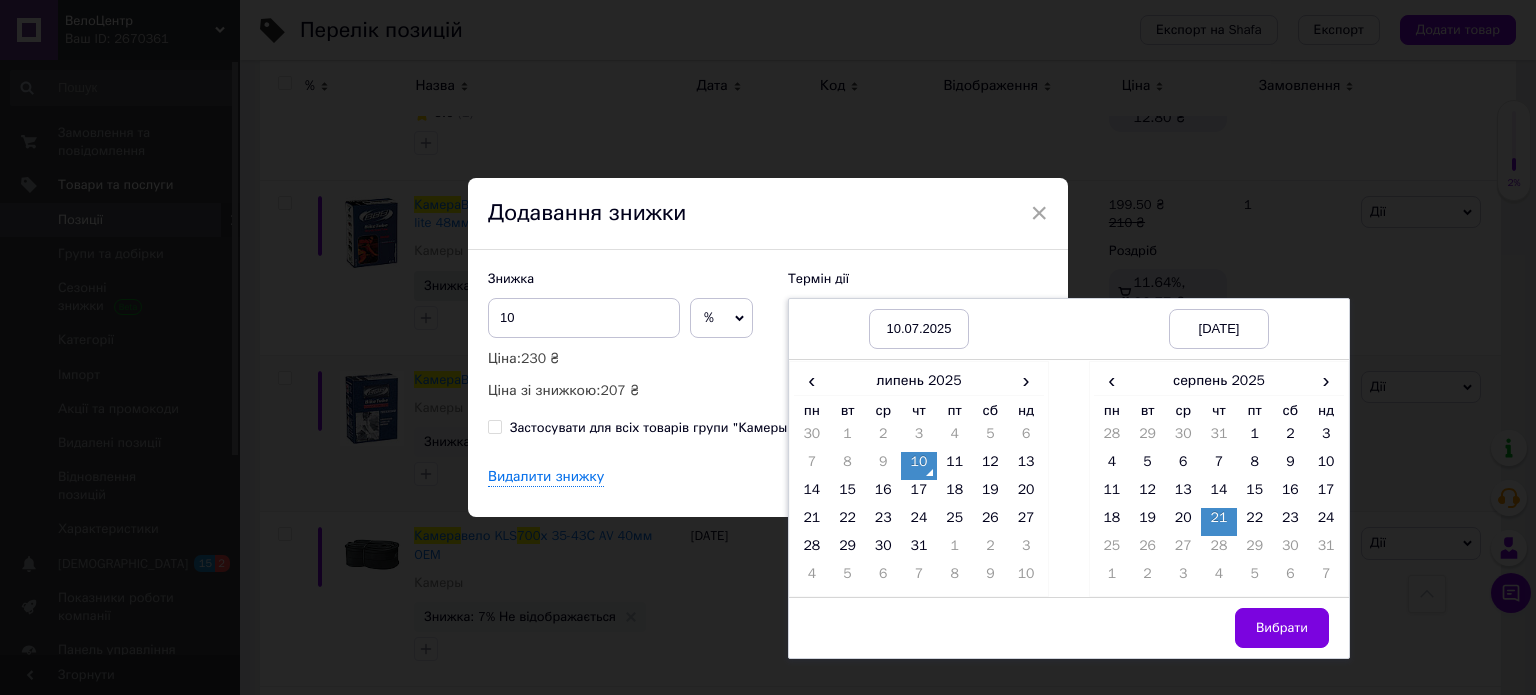 drag, startPoint x: 1279, startPoint y: 613, endPoint x: 1244, endPoint y: 605, distance: 35.902645 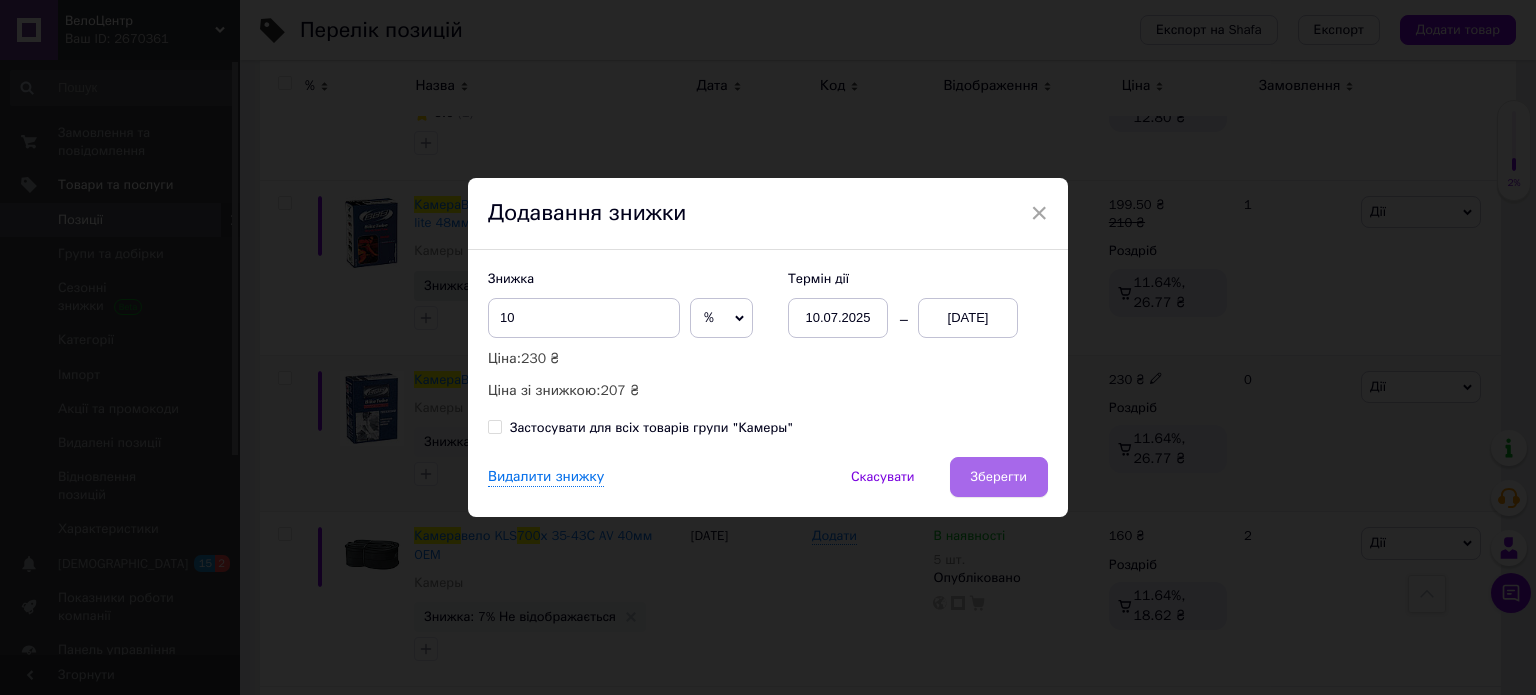 click on "Зберегти" at bounding box center (999, 477) 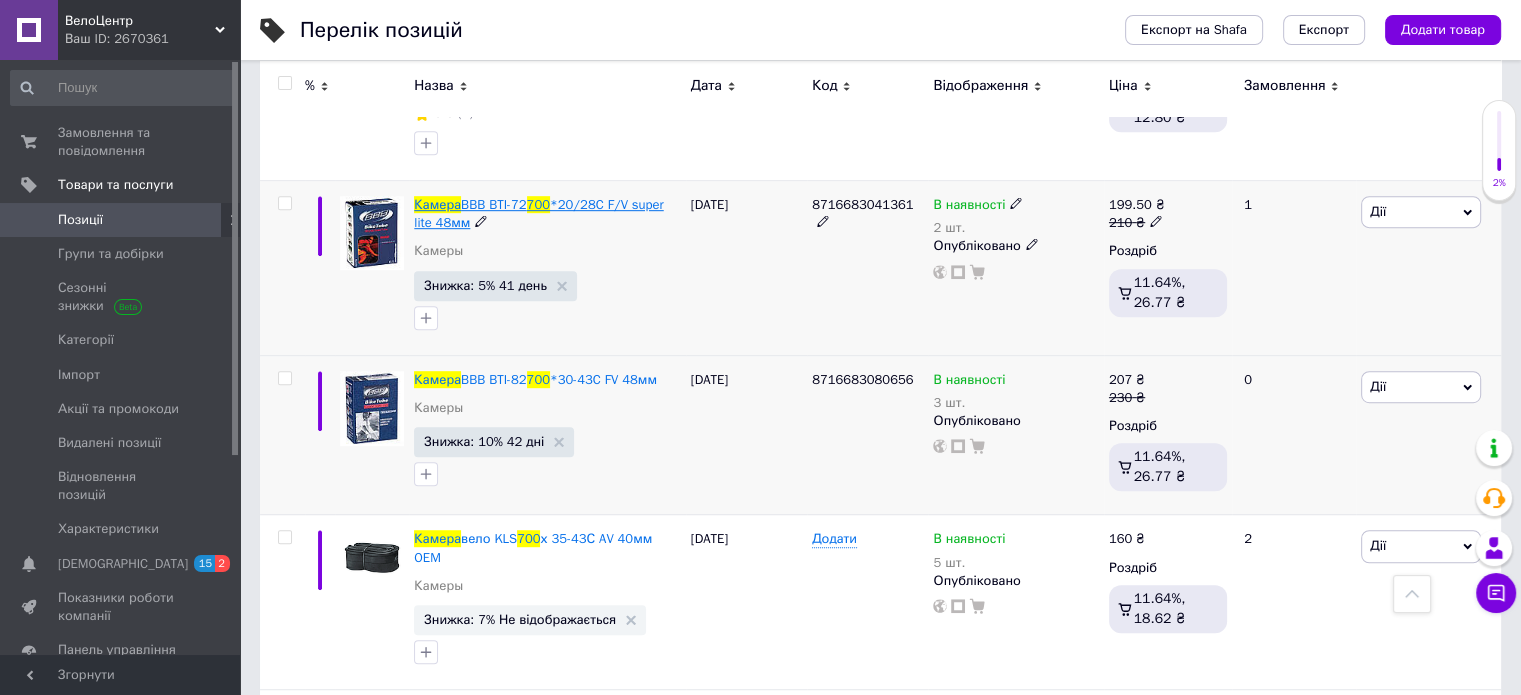 click on "*20/28C F/V super lite 48мм" at bounding box center (538, 213) 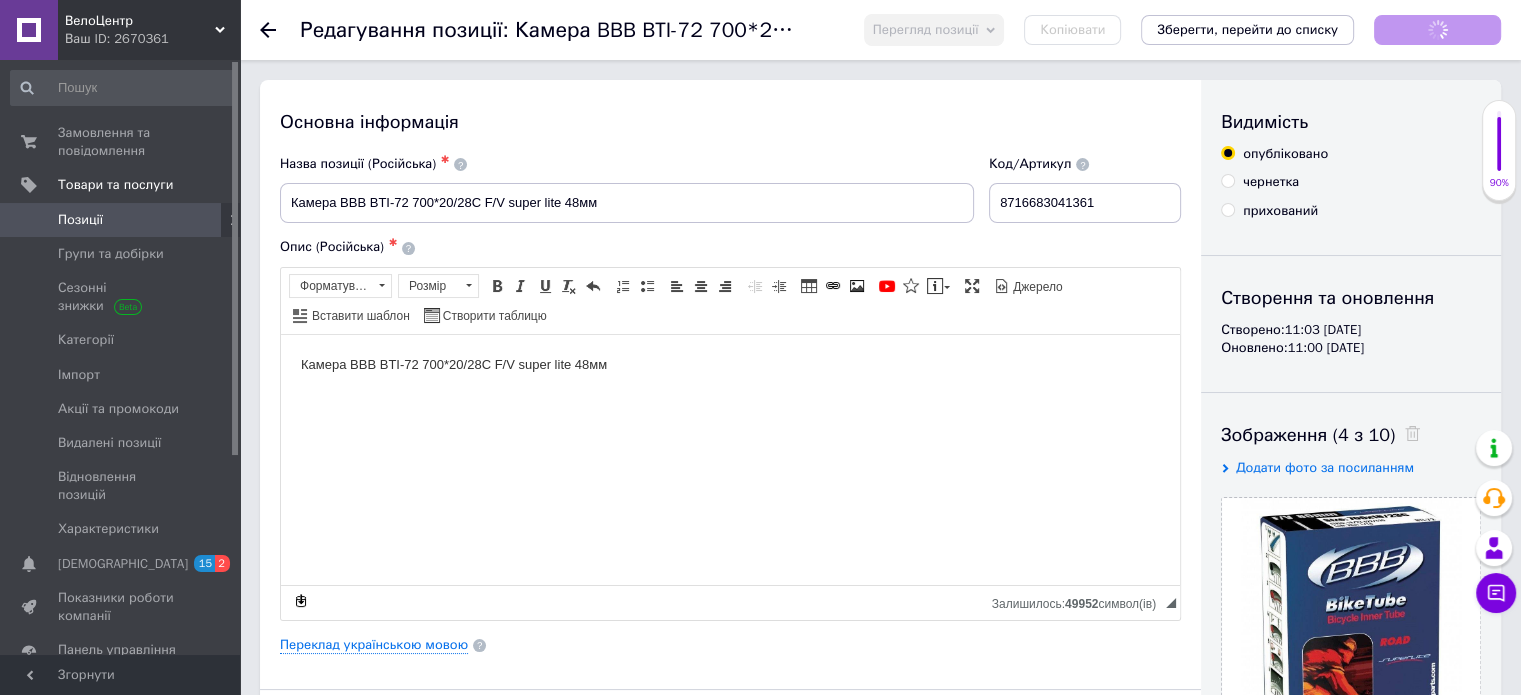 scroll, scrollTop: 0, scrollLeft: 0, axis: both 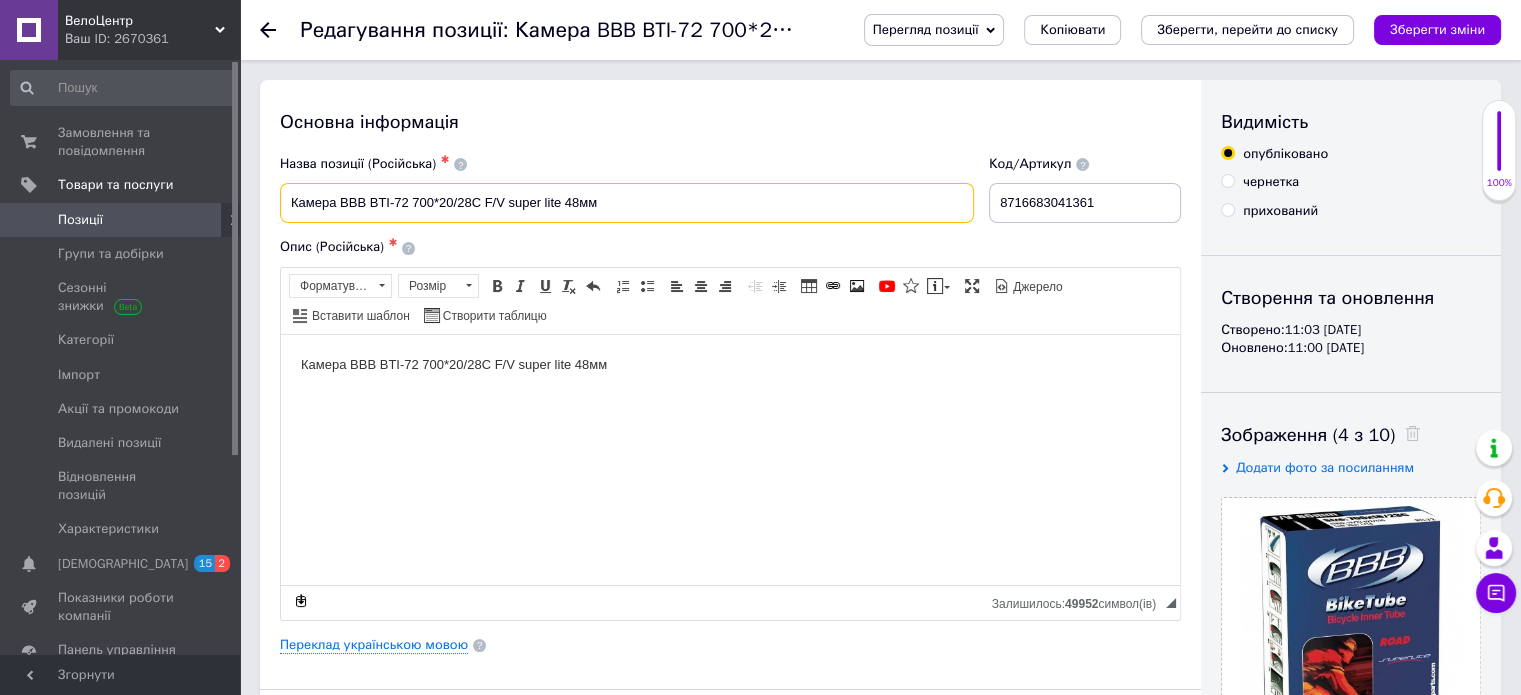 click on "Камера BBB BTI-72 700*20/28C F/V super lite 48мм" at bounding box center (627, 203) 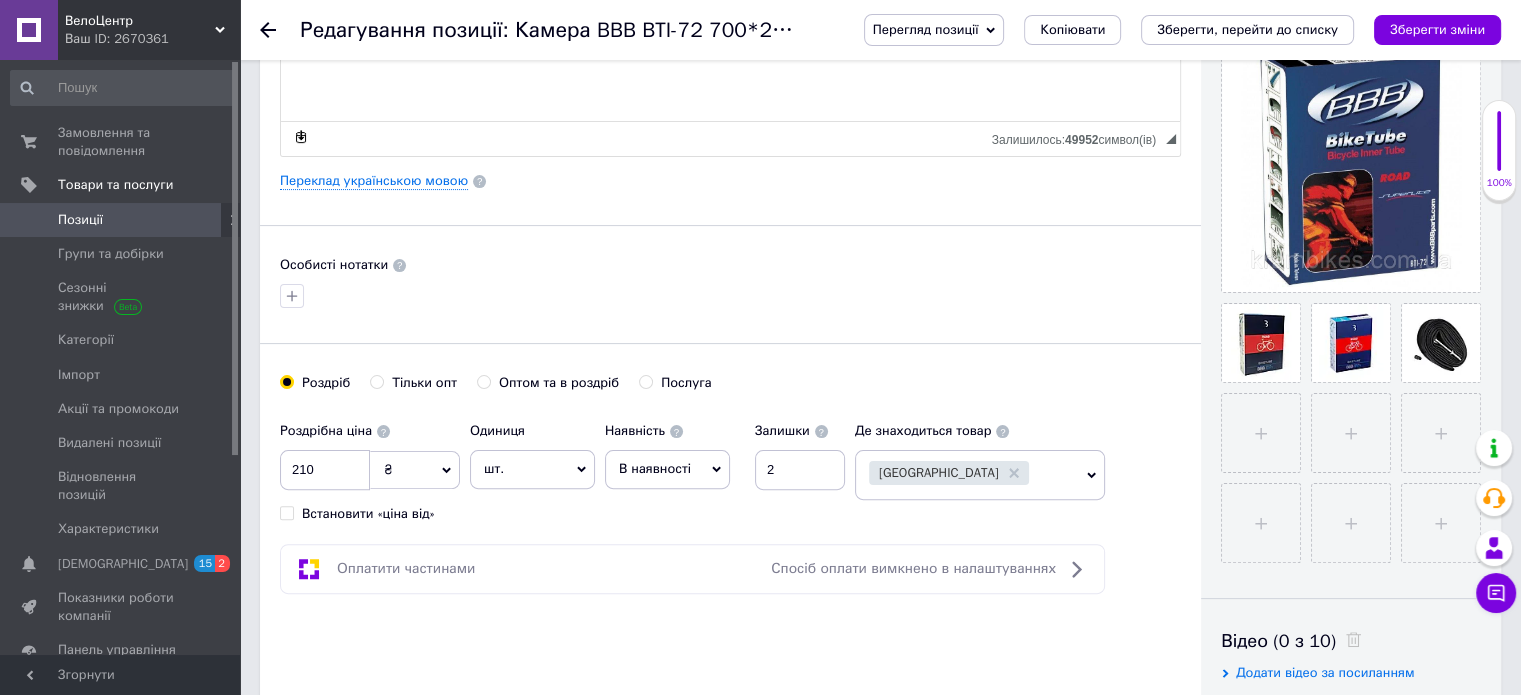 scroll, scrollTop: 500, scrollLeft: 0, axis: vertical 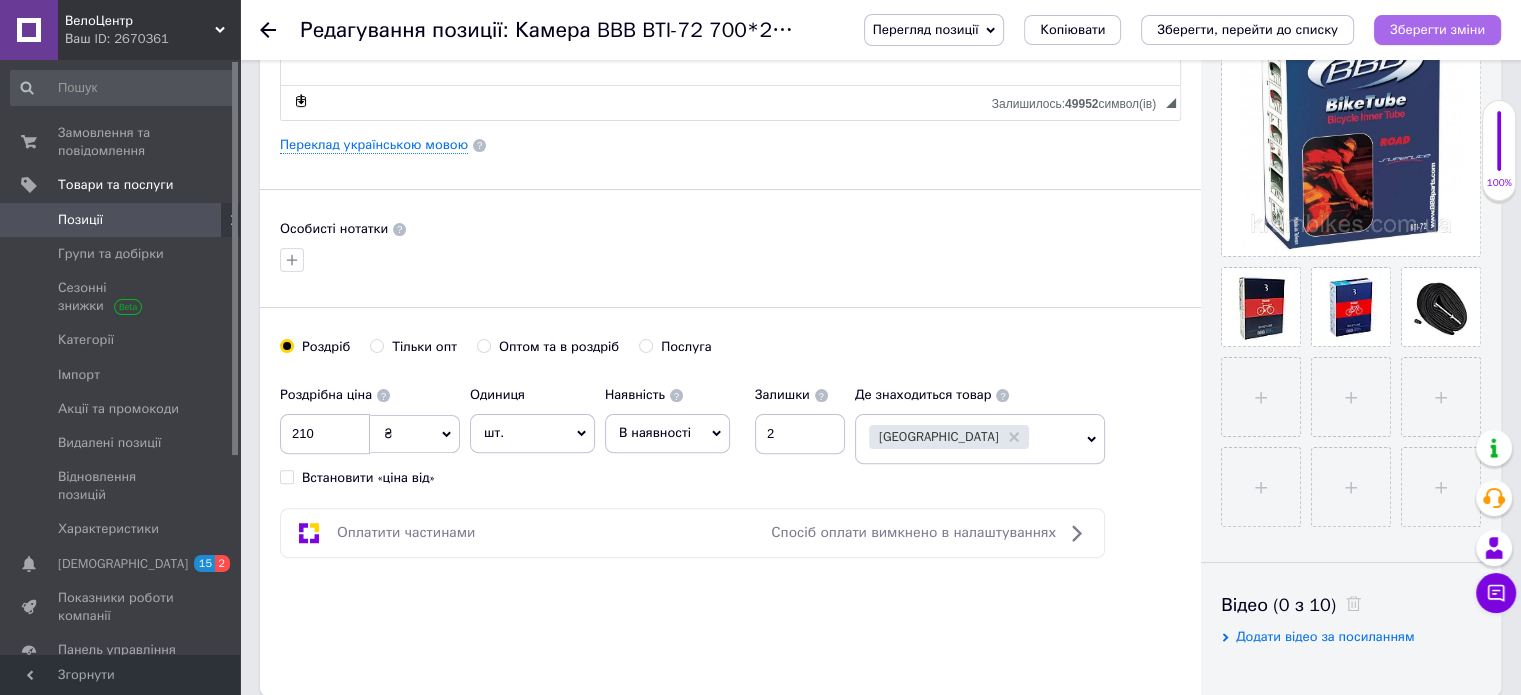 type on "Камера BBB BTI-72 700*20/28C FV super lite 48мм" 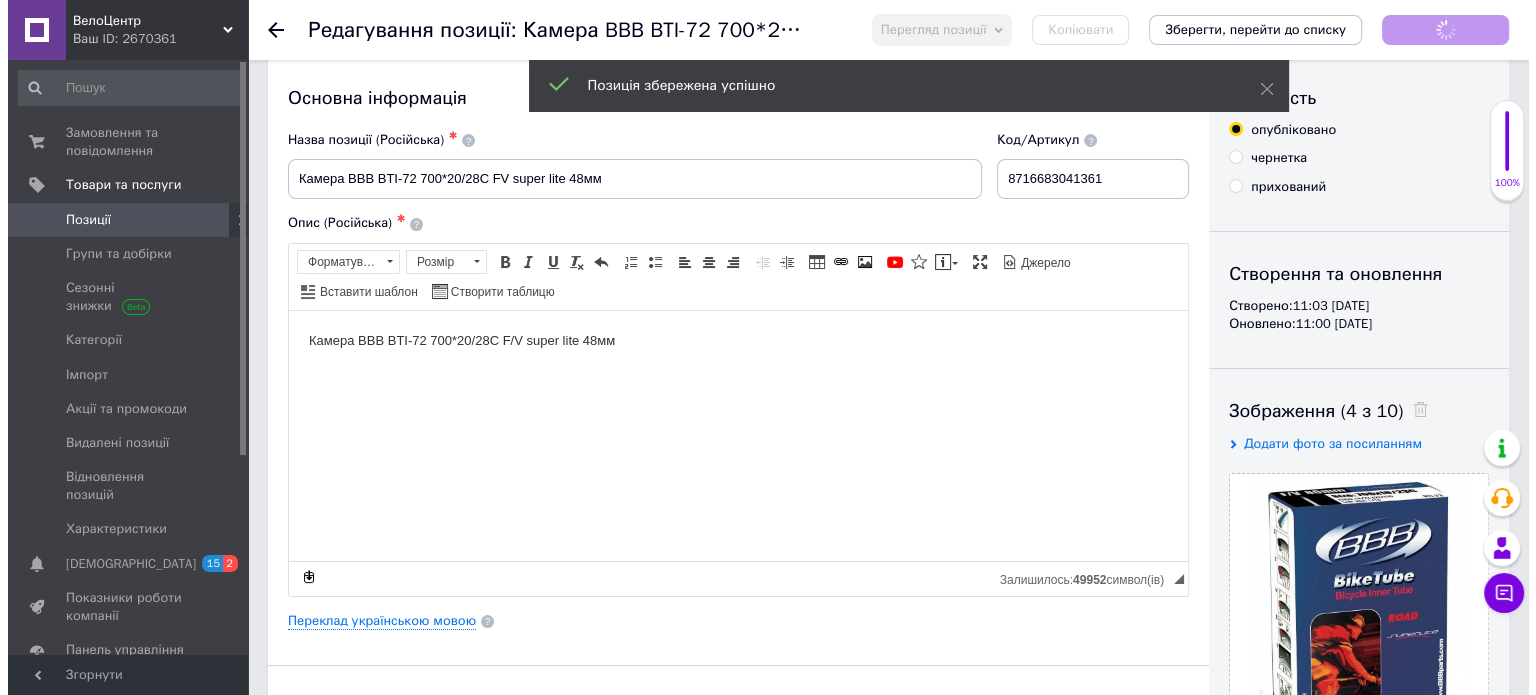 scroll, scrollTop: 0, scrollLeft: 0, axis: both 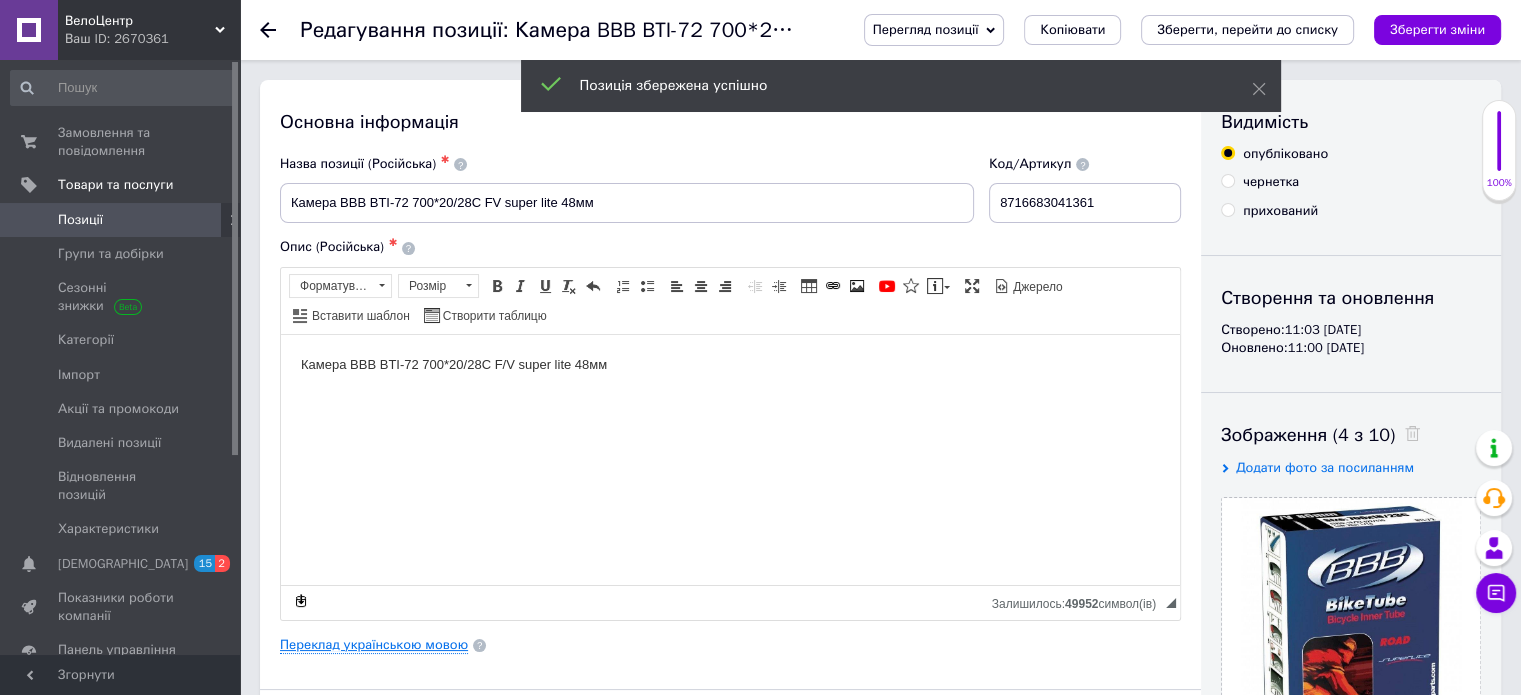 click on "Переклад українською мовою" at bounding box center (374, 645) 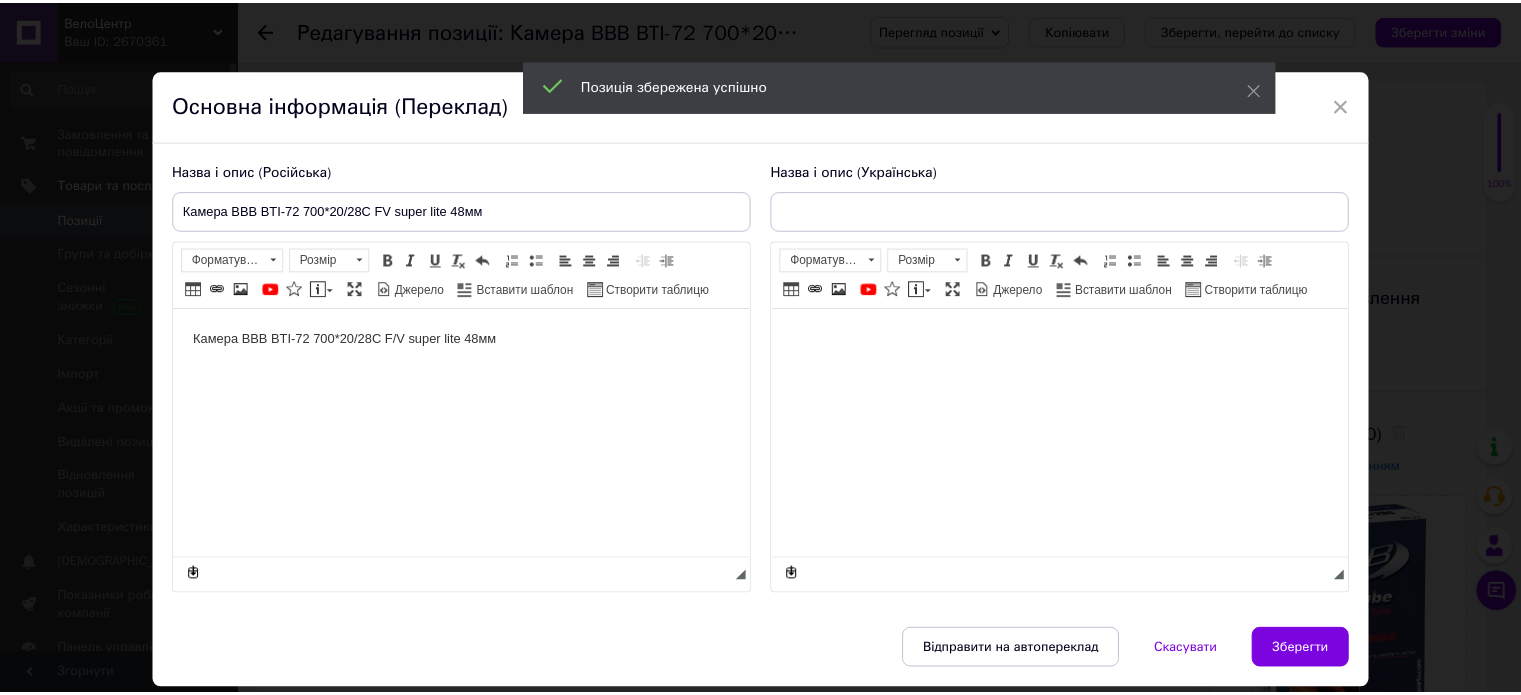 scroll, scrollTop: 0, scrollLeft: 0, axis: both 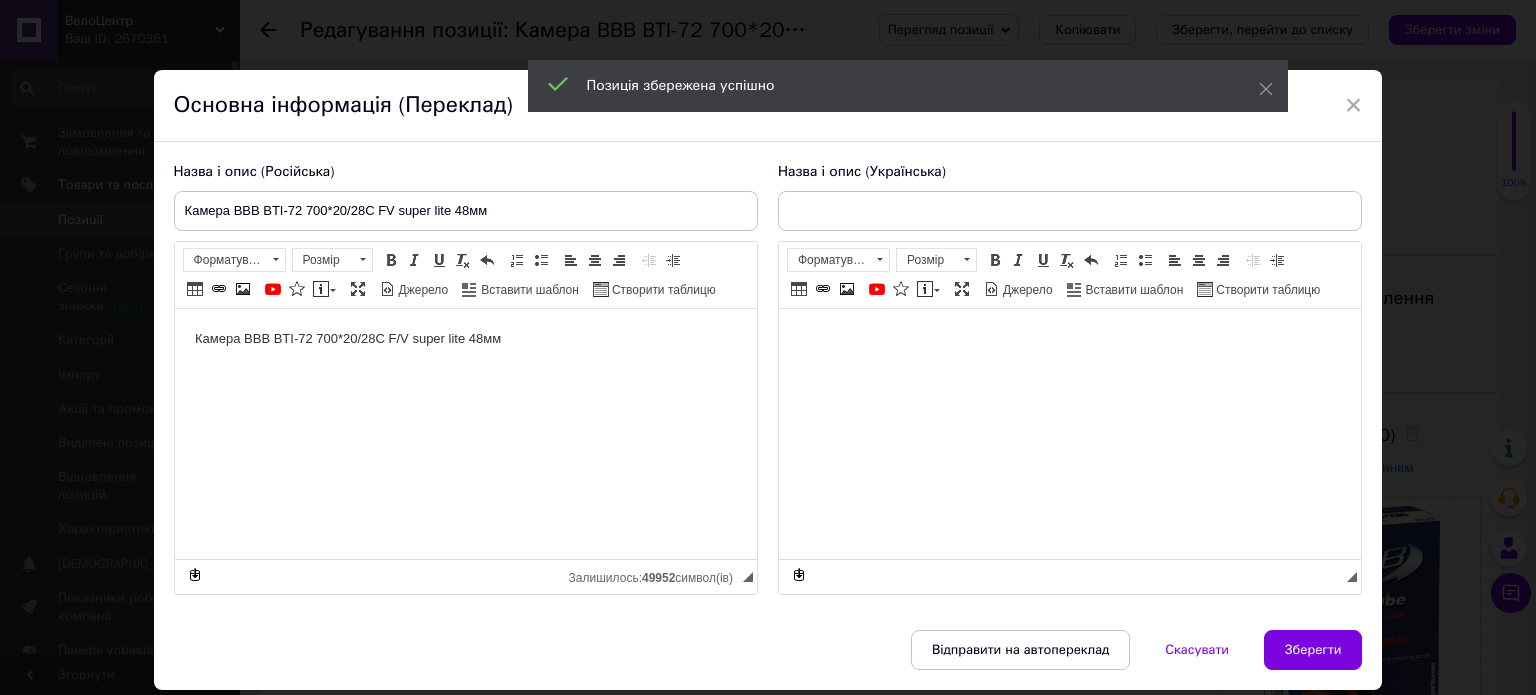 type on "Камера велосипедна BBB  700*20/28C FV super lite 48мм" 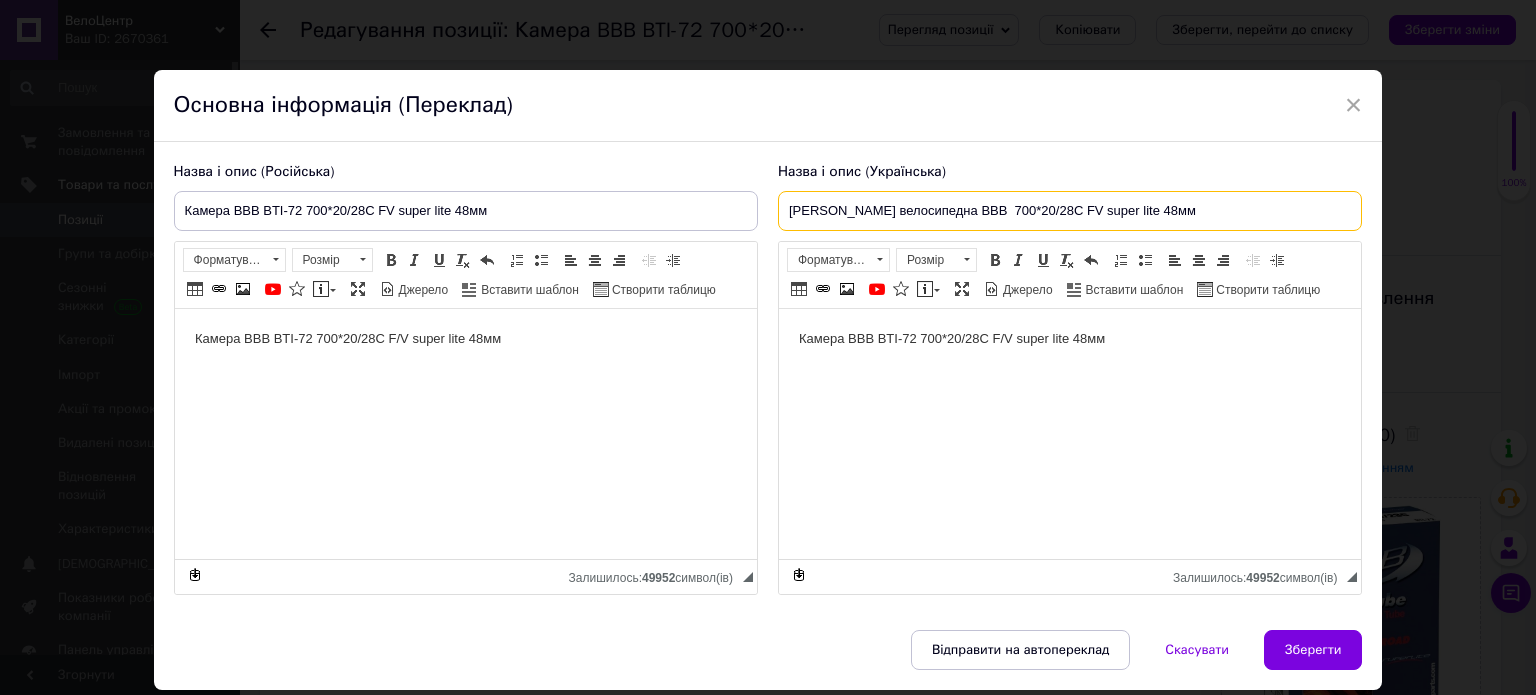 drag, startPoint x: 1164, startPoint y: 209, endPoint x: 832, endPoint y: 222, distance: 332.25443 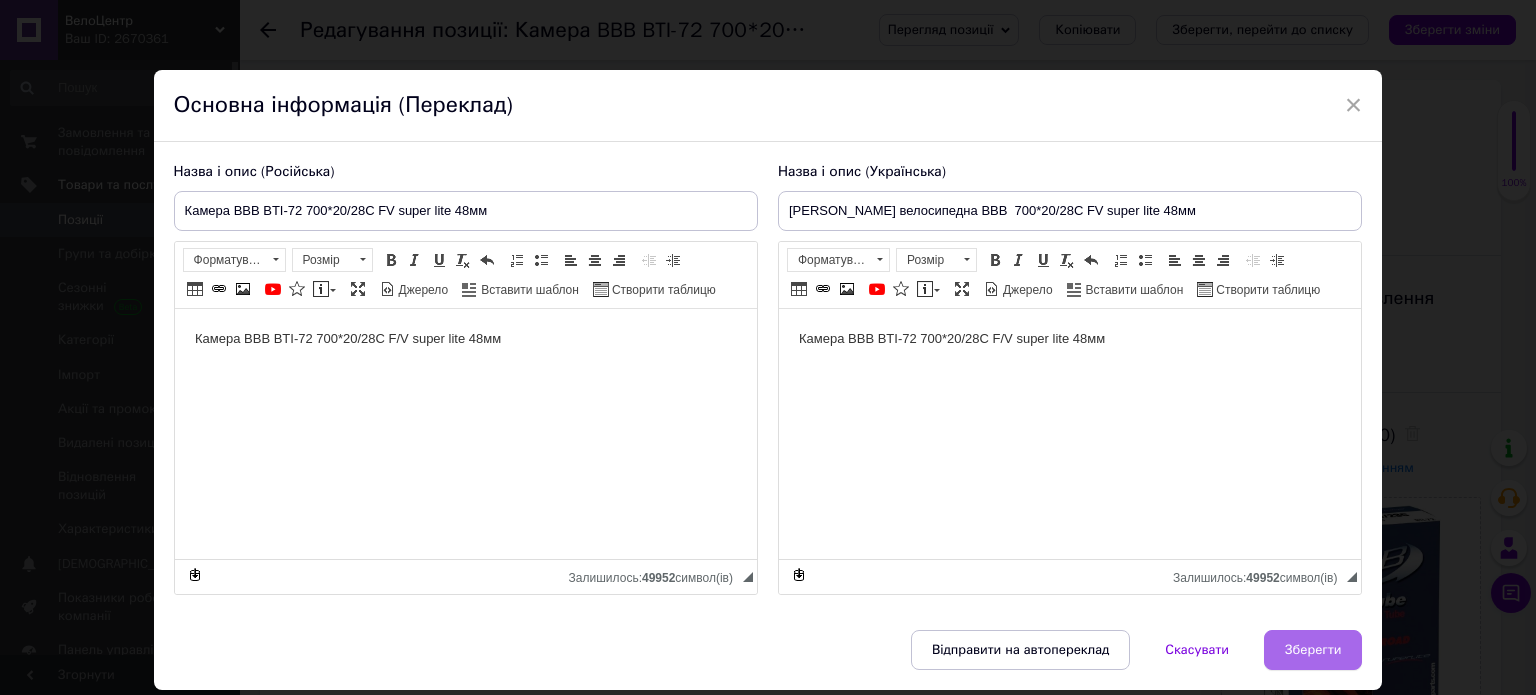 click on "Зберегти" at bounding box center (1313, 650) 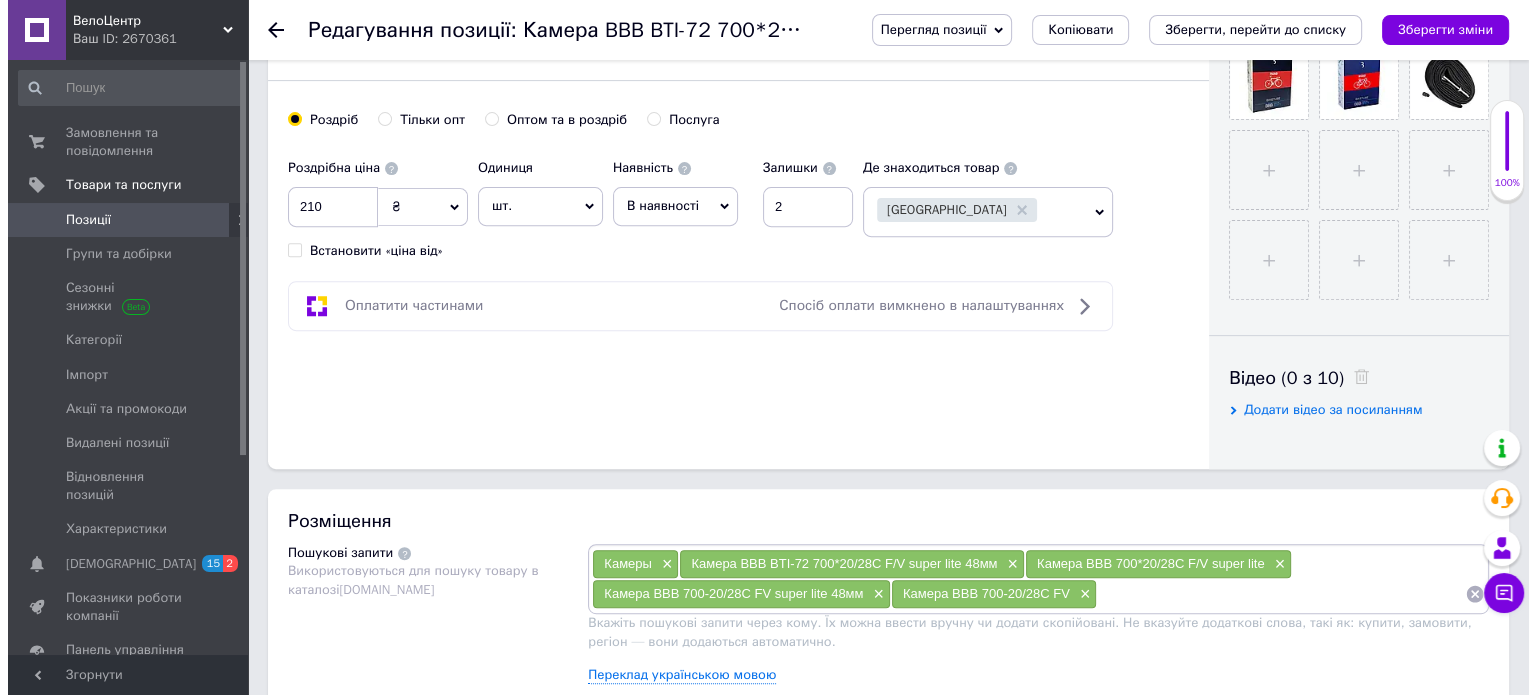 scroll, scrollTop: 800, scrollLeft: 0, axis: vertical 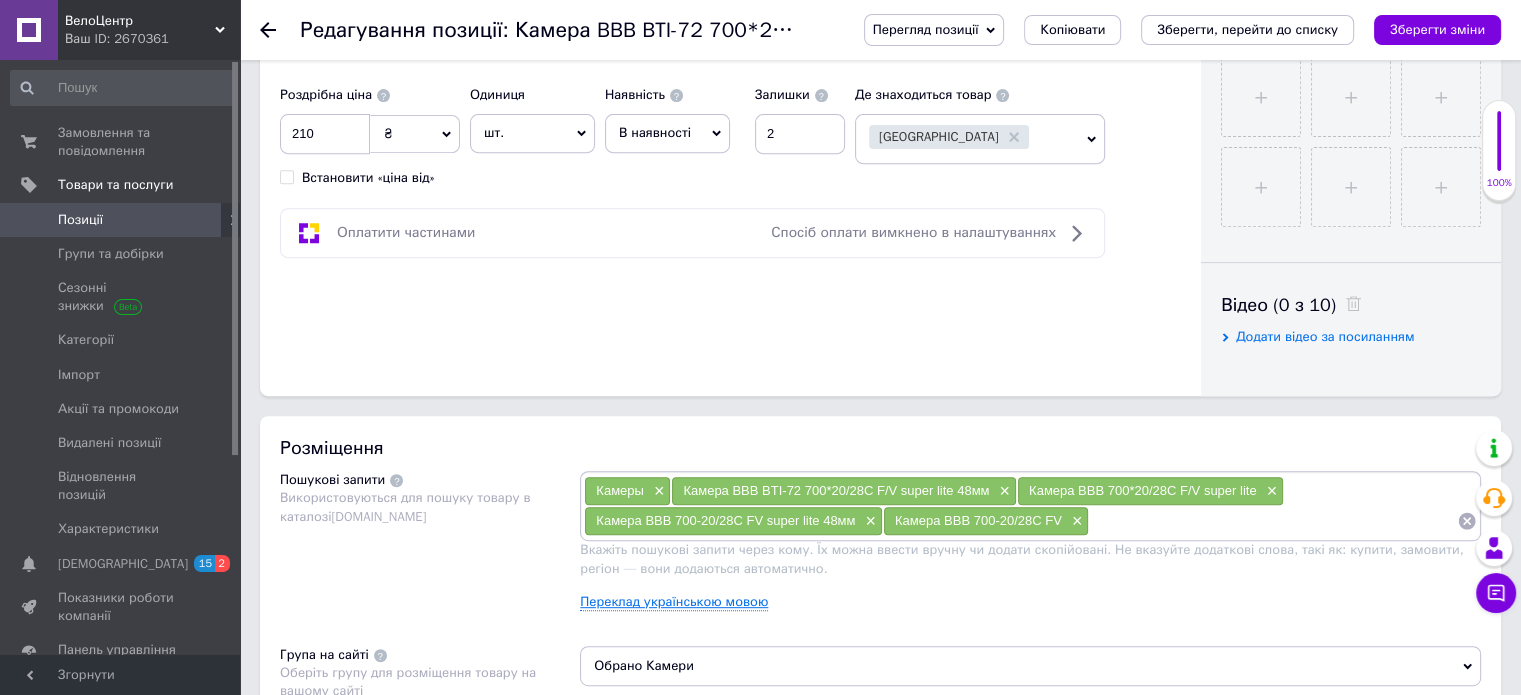 click on "Переклад українською мовою" at bounding box center [674, 602] 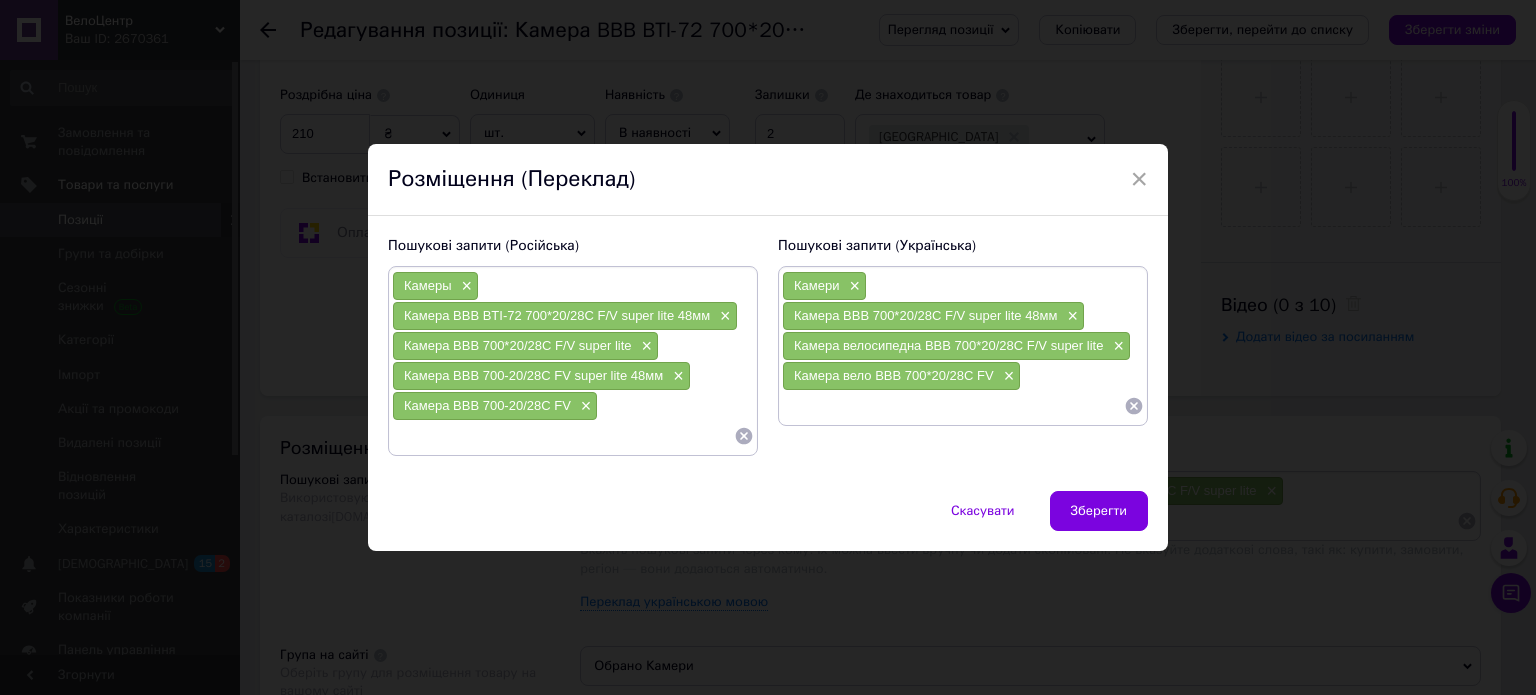paste on "Камера велосипедна BBB  700*20/28C FV super lite 48мм" 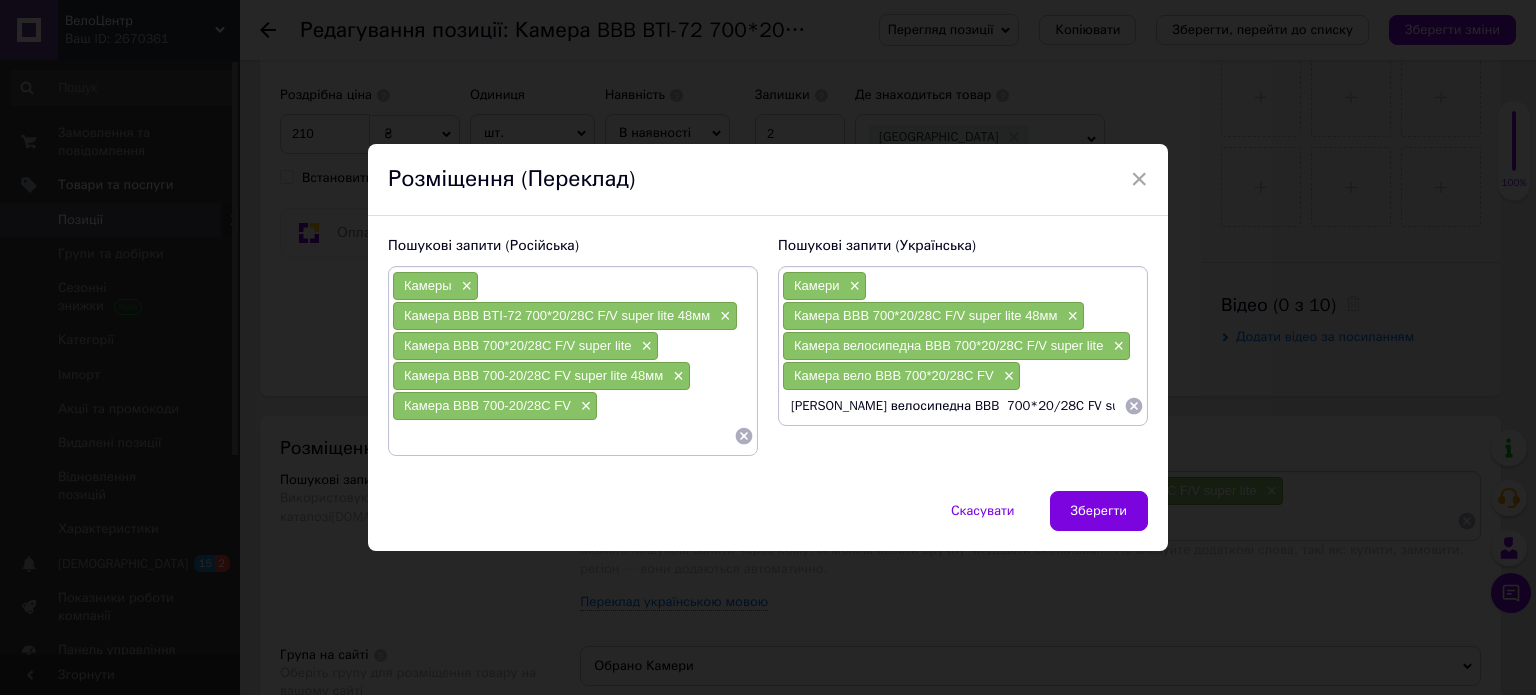 scroll, scrollTop: 0, scrollLeft: 11, axis: horizontal 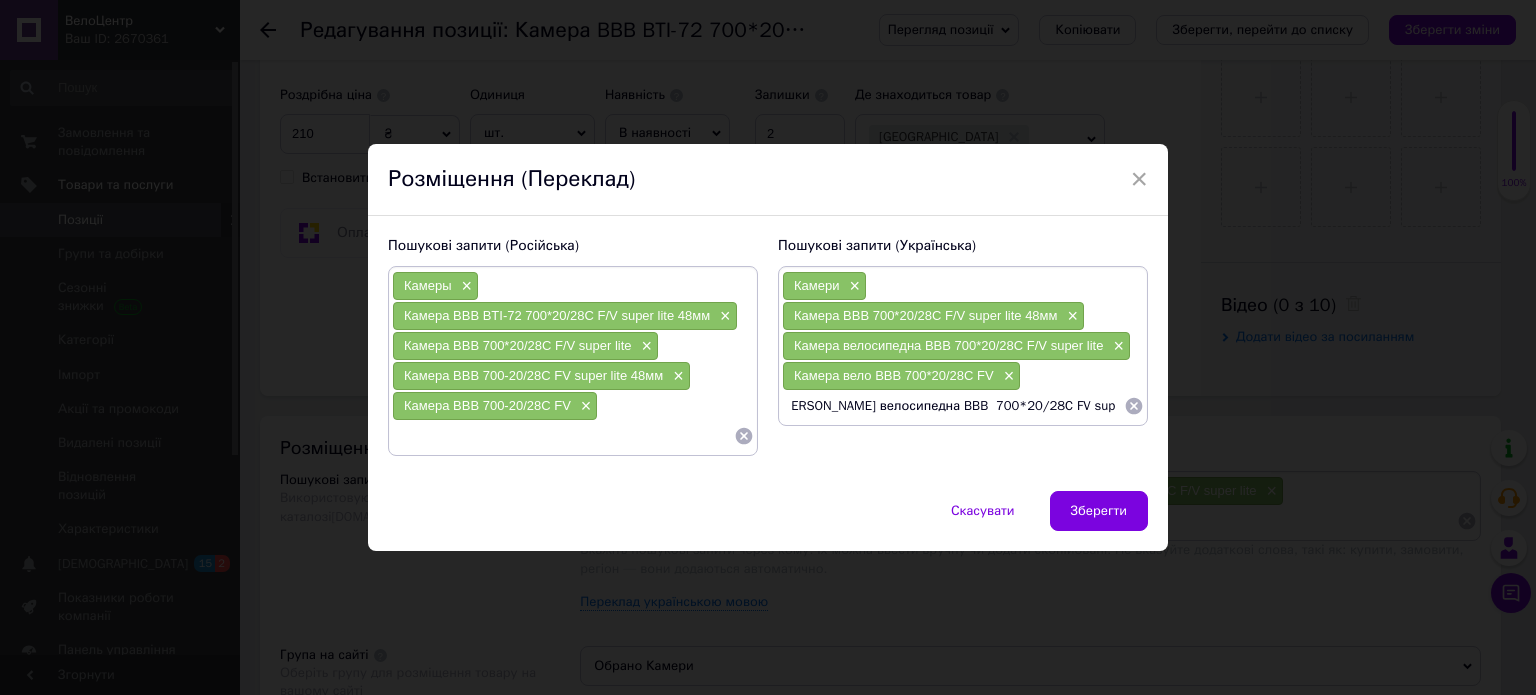 type 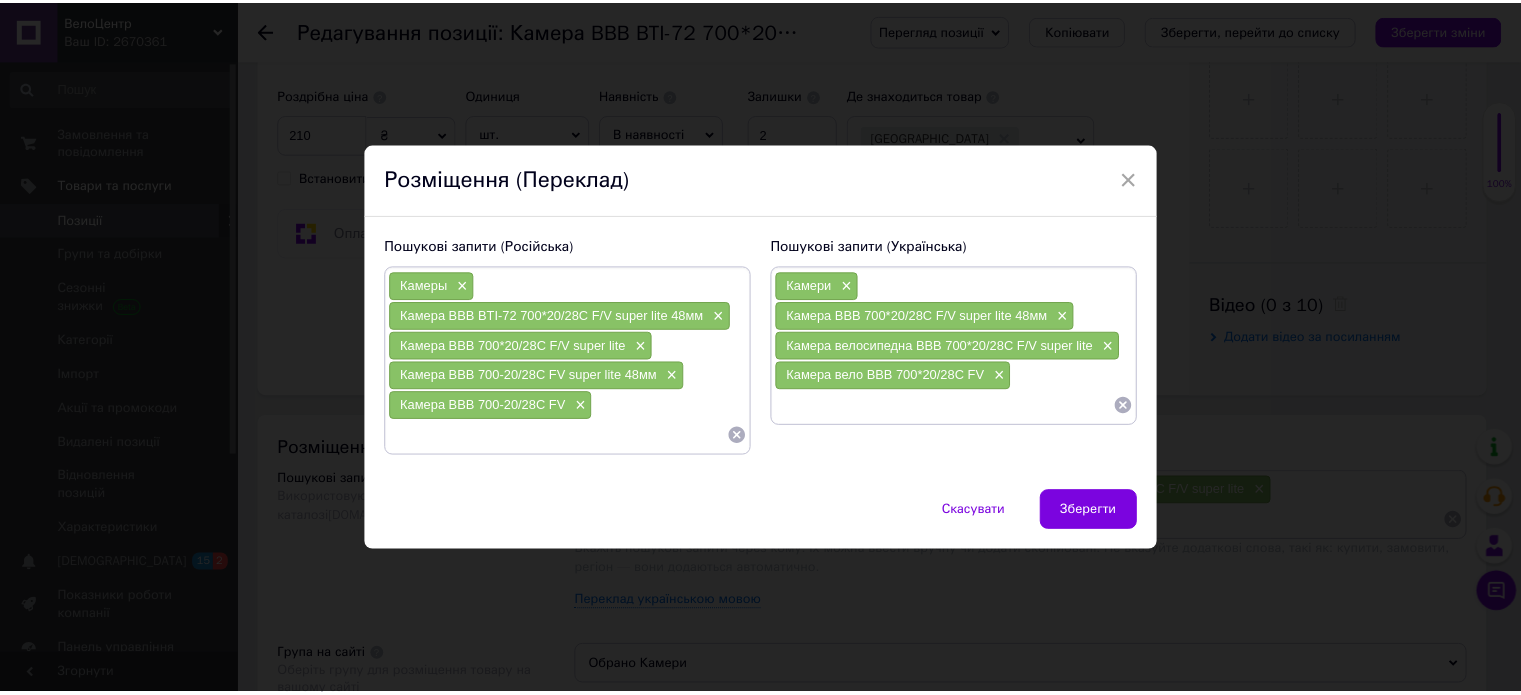 scroll, scrollTop: 0, scrollLeft: 0, axis: both 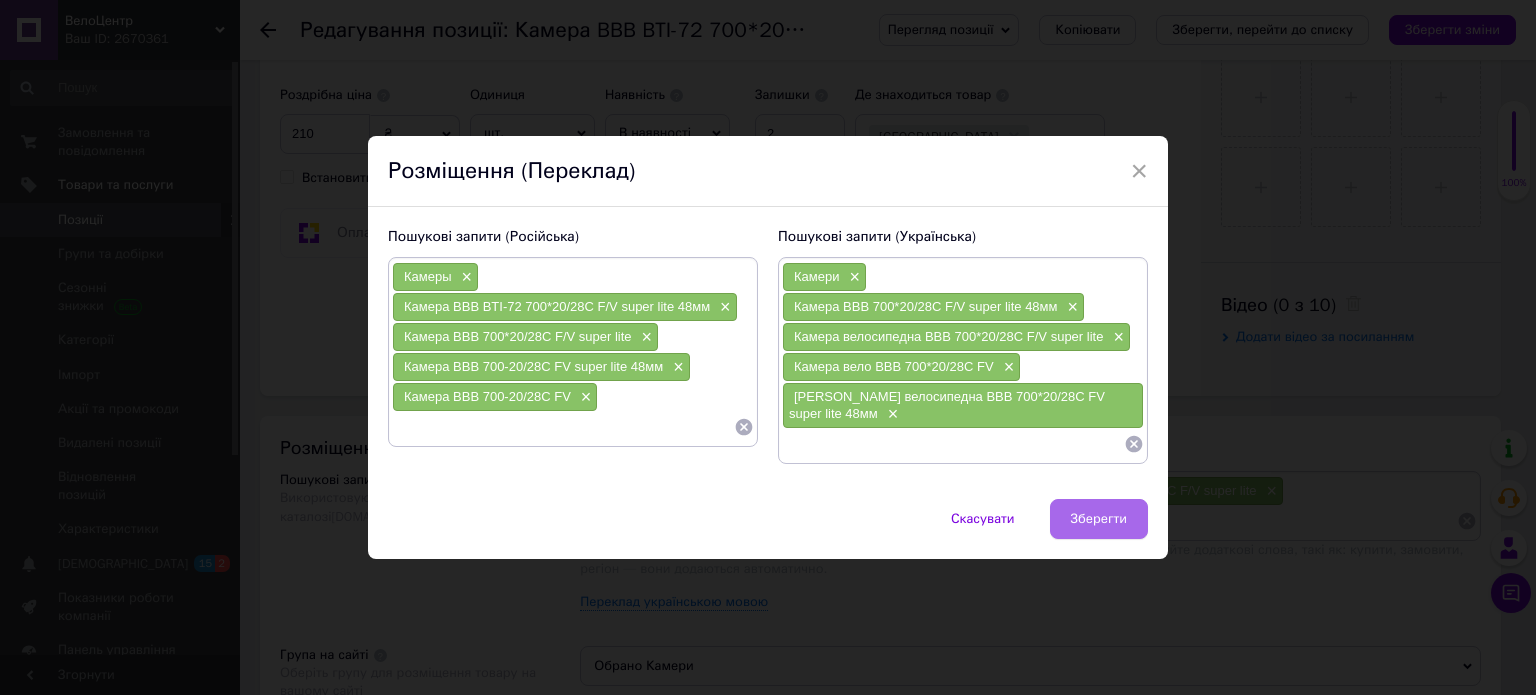 click on "Зберегти" at bounding box center [1099, 519] 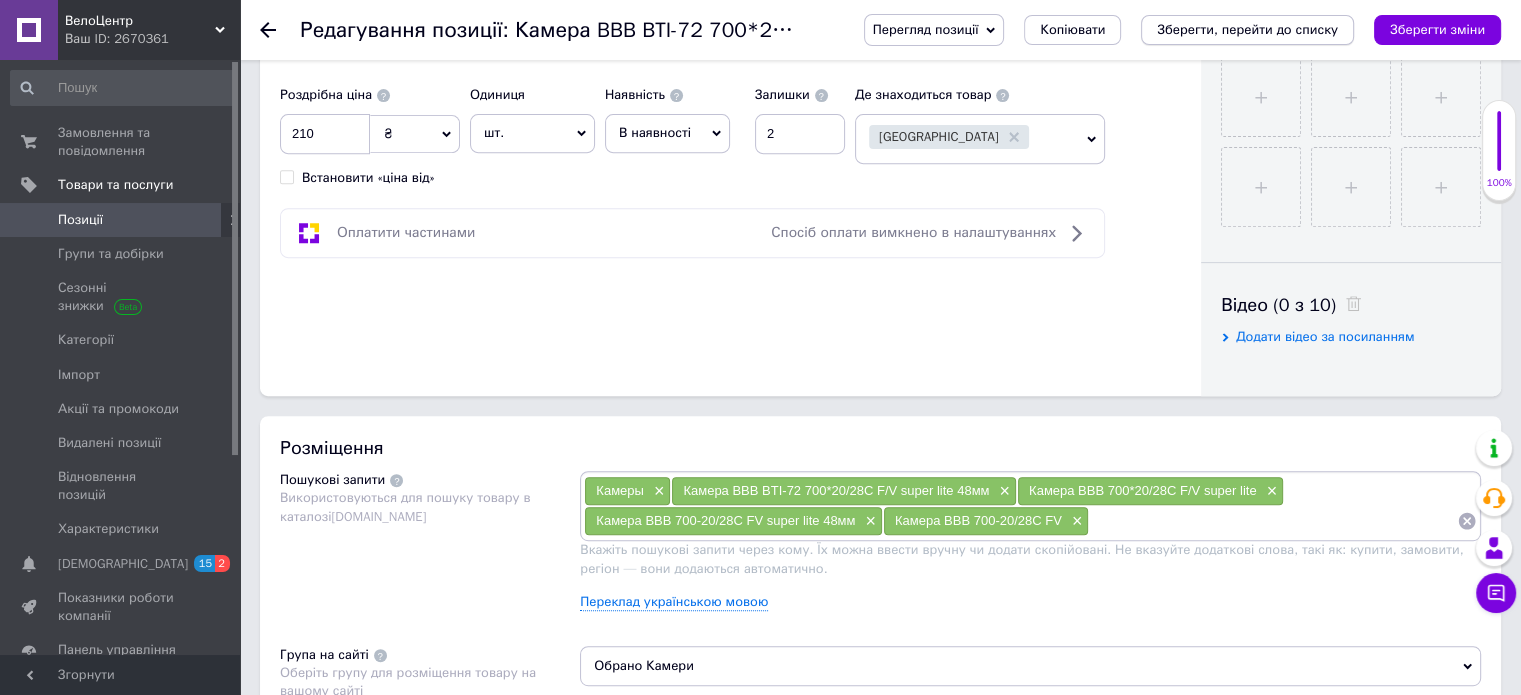 click on "Зберегти, перейти до списку" at bounding box center (1247, 29) 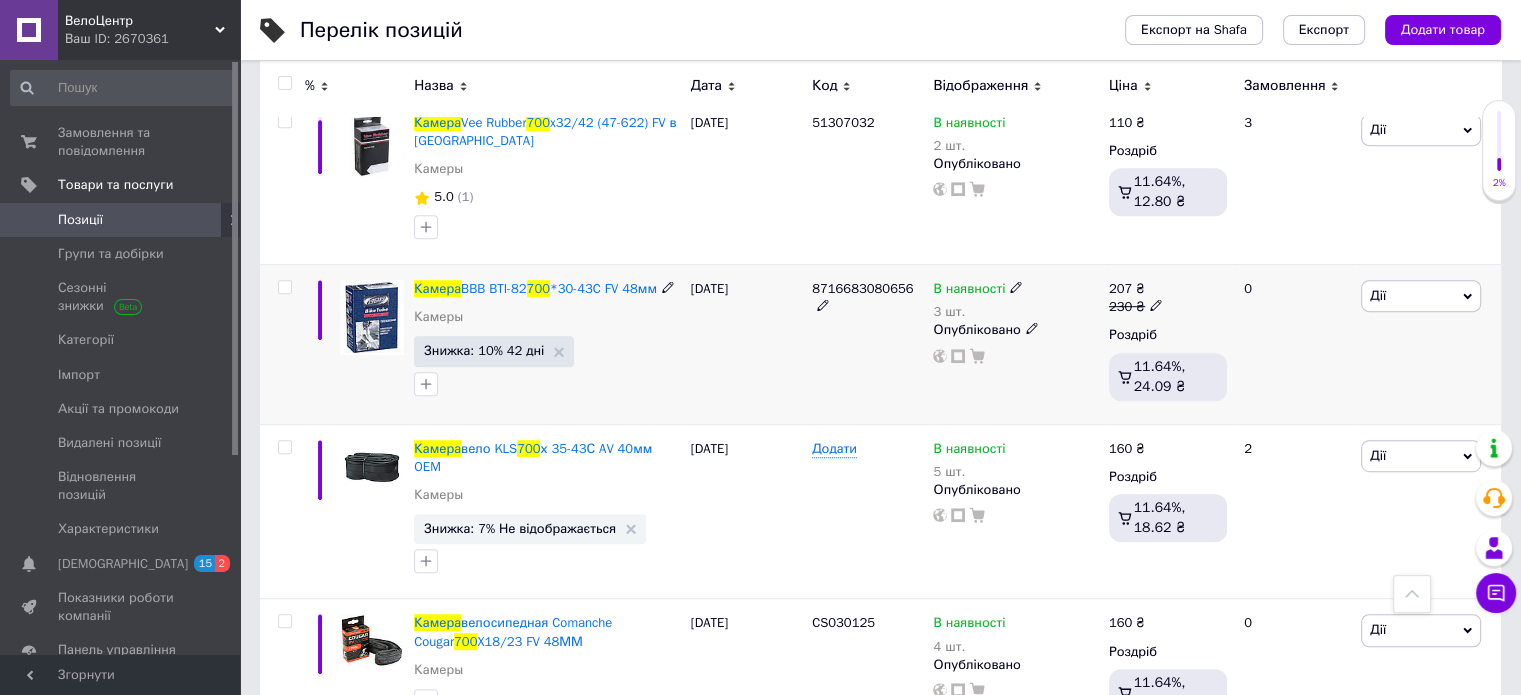 scroll, scrollTop: 1050, scrollLeft: 0, axis: vertical 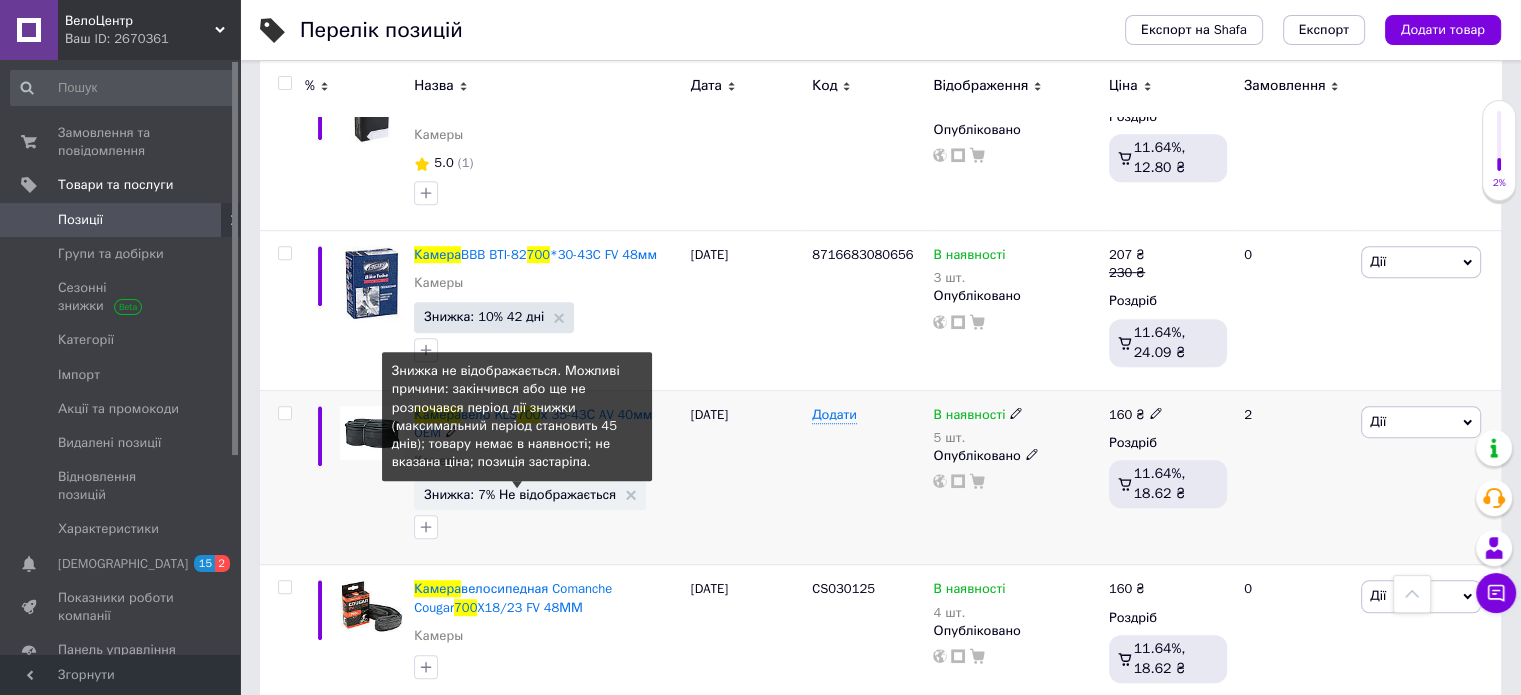 click on "Знижка: 7% Не відображається" at bounding box center (520, 494) 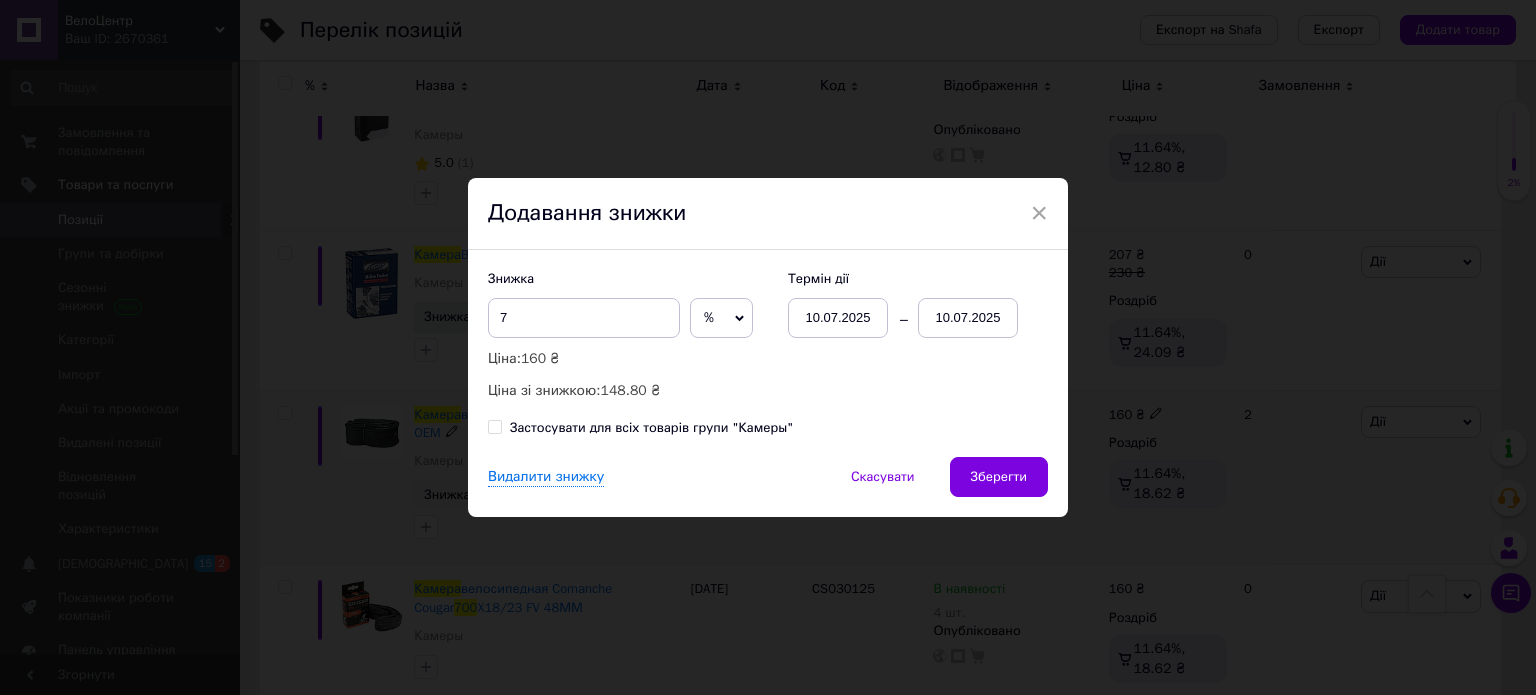 click on "10.07.2025" at bounding box center (968, 318) 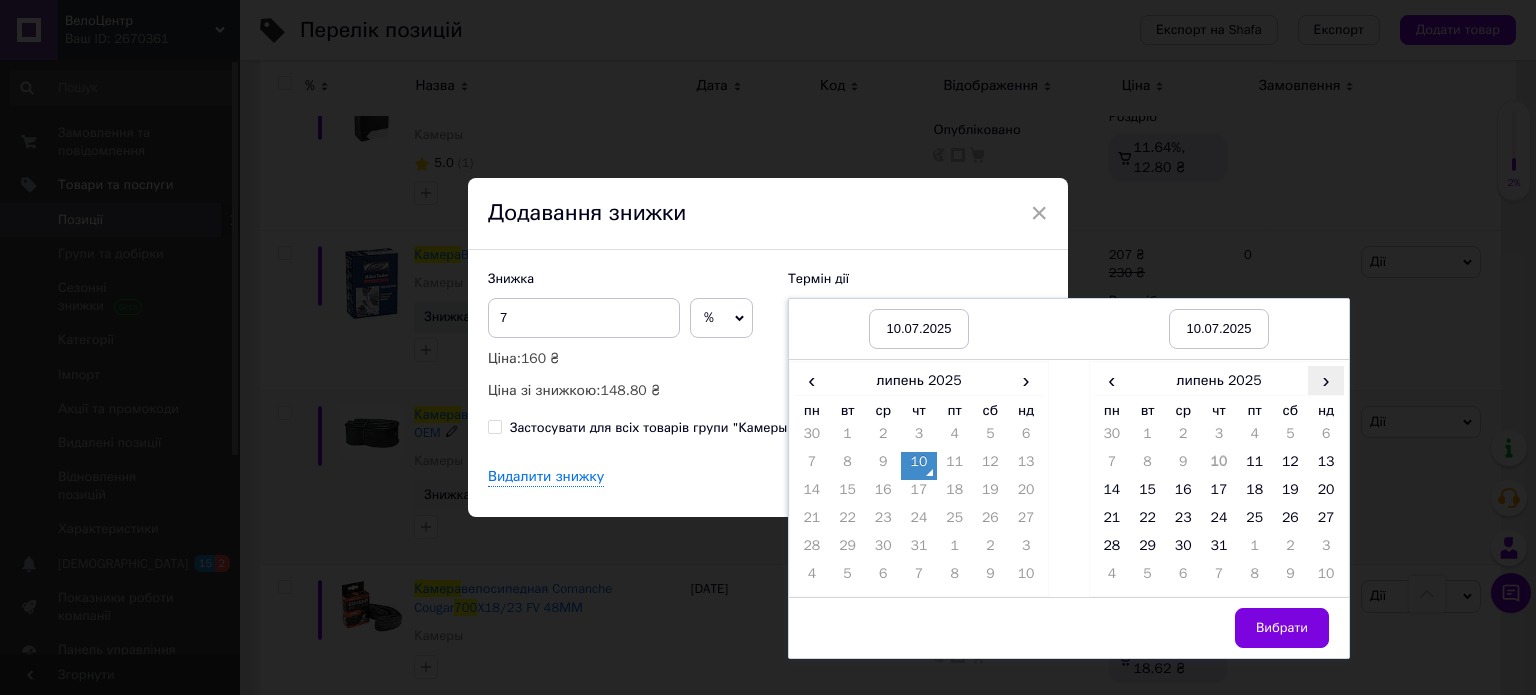 click on "›" at bounding box center (1326, 380) 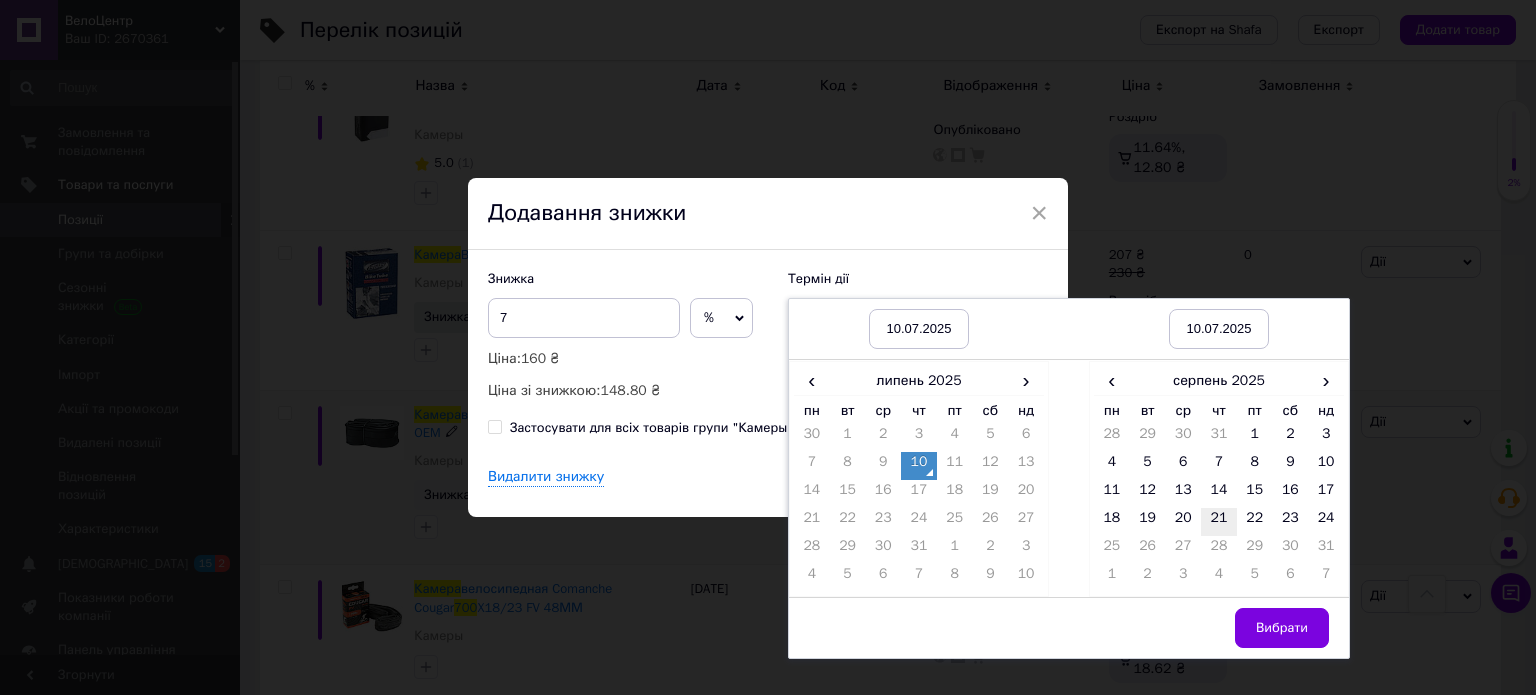 click on "21" at bounding box center (1219, 522) 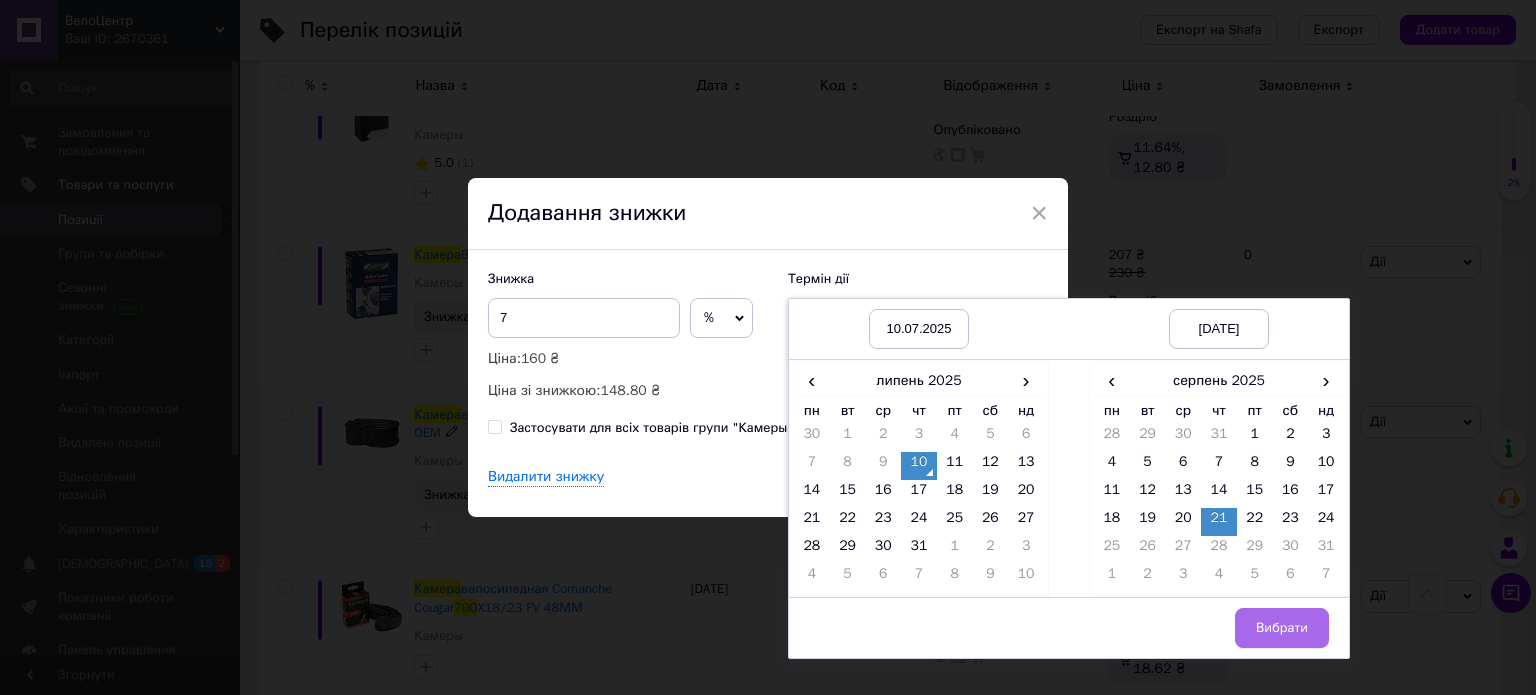 click on "Вибрати" at bounding box center (1282, 628) 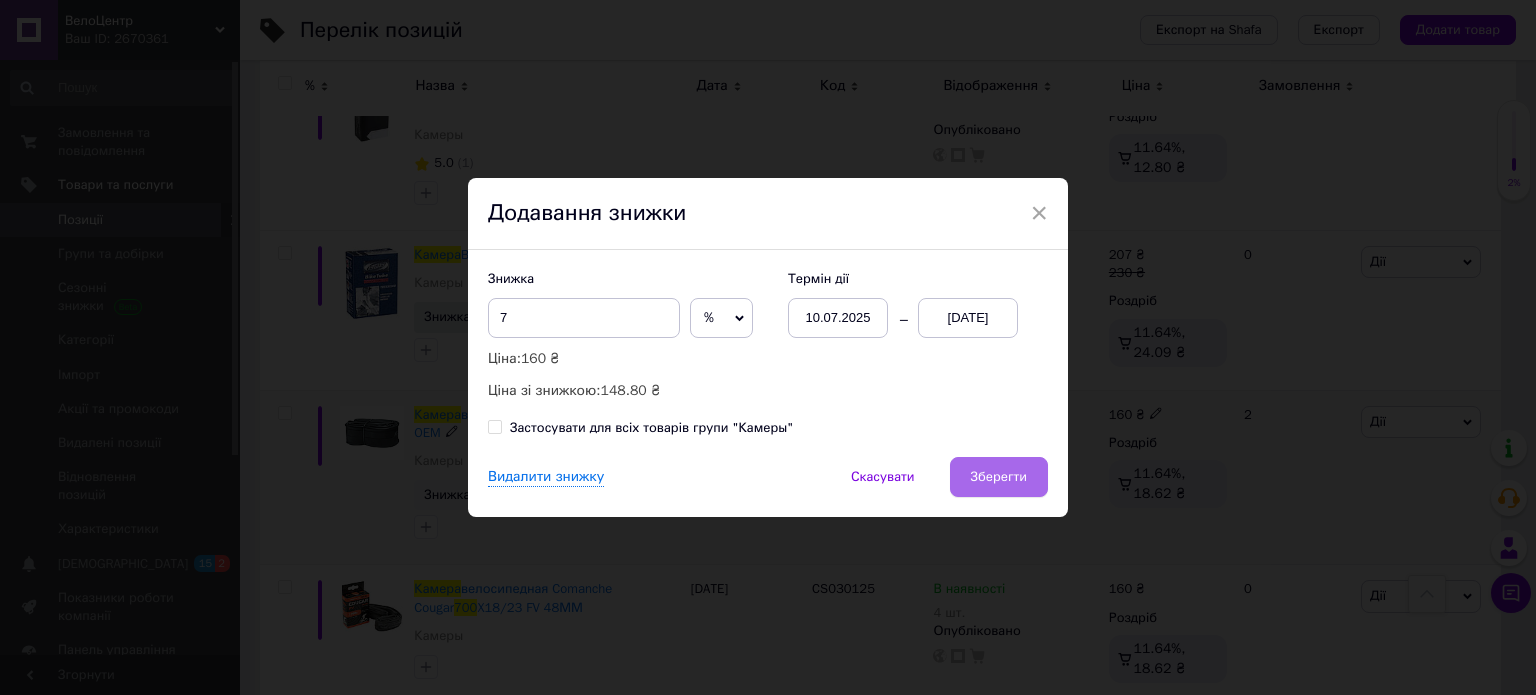 click on "Зберегти" at bounding box center [999, 477] 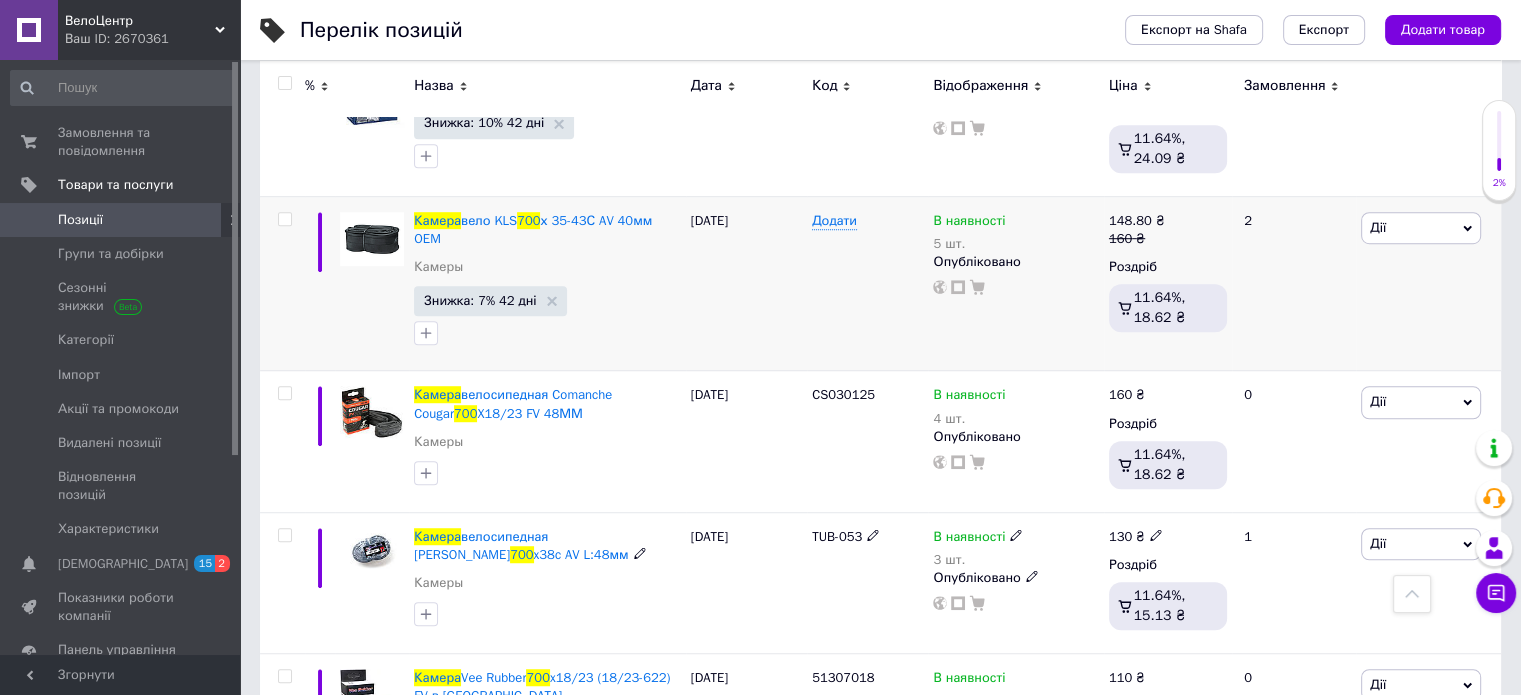 scroll, scrollTop: 1144, scrollLeft: 0, axis: vertical 